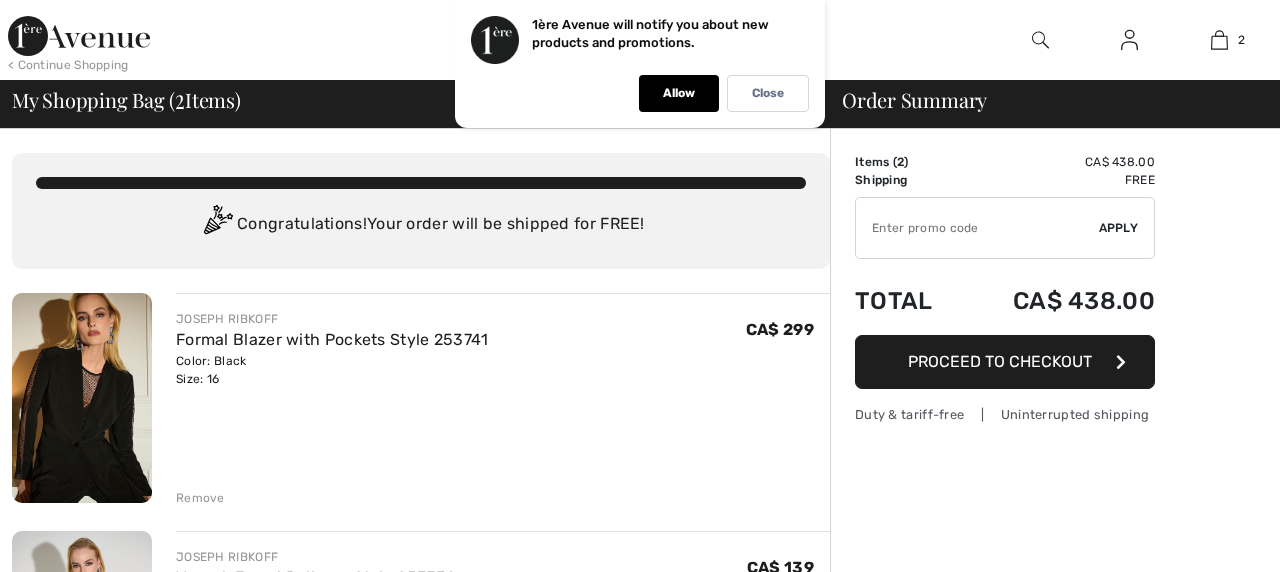 scroll, scrollTop: 0, scrollLeft: 0, axis: both 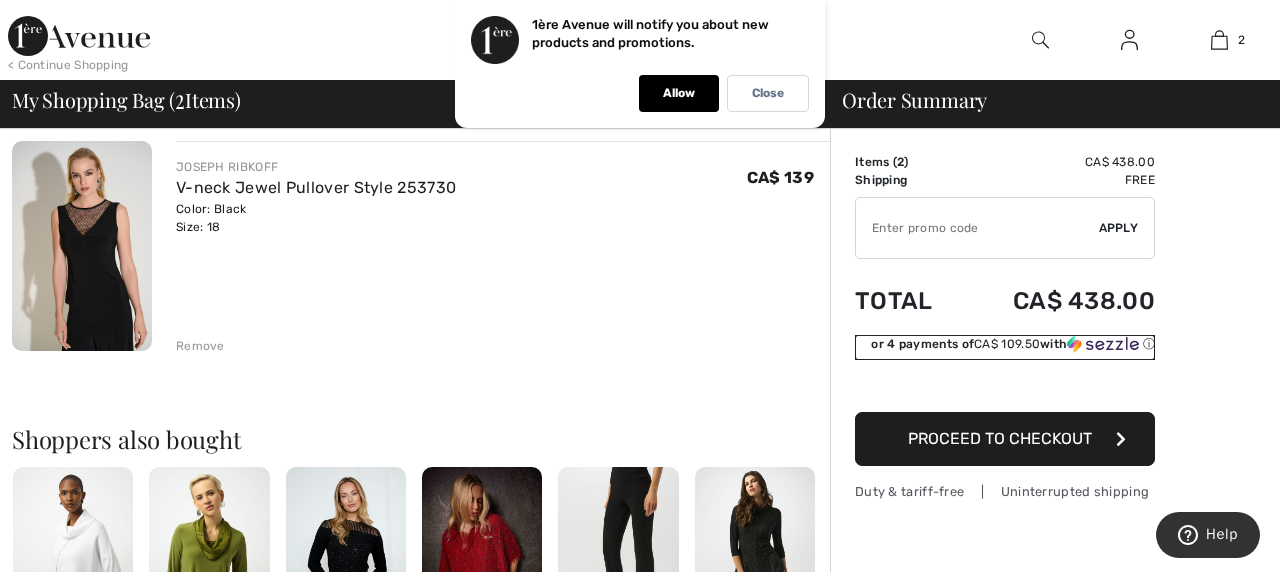 click at bounding box center (1103, 344) 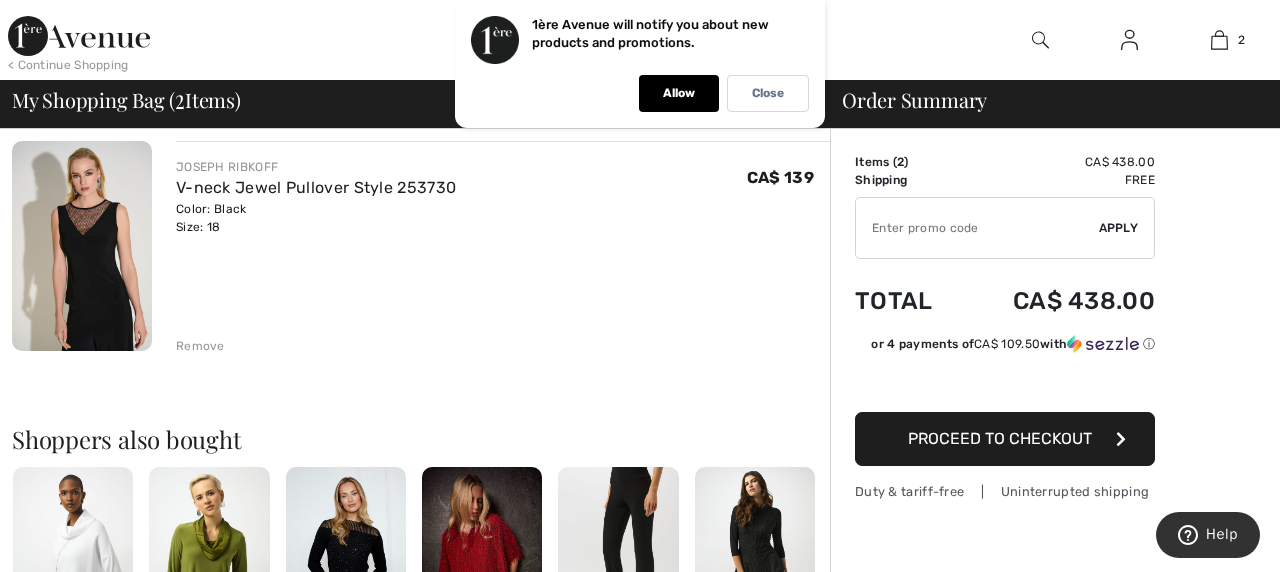 scroll, scrollTop: 0, scrollLeft: 0, axis: both 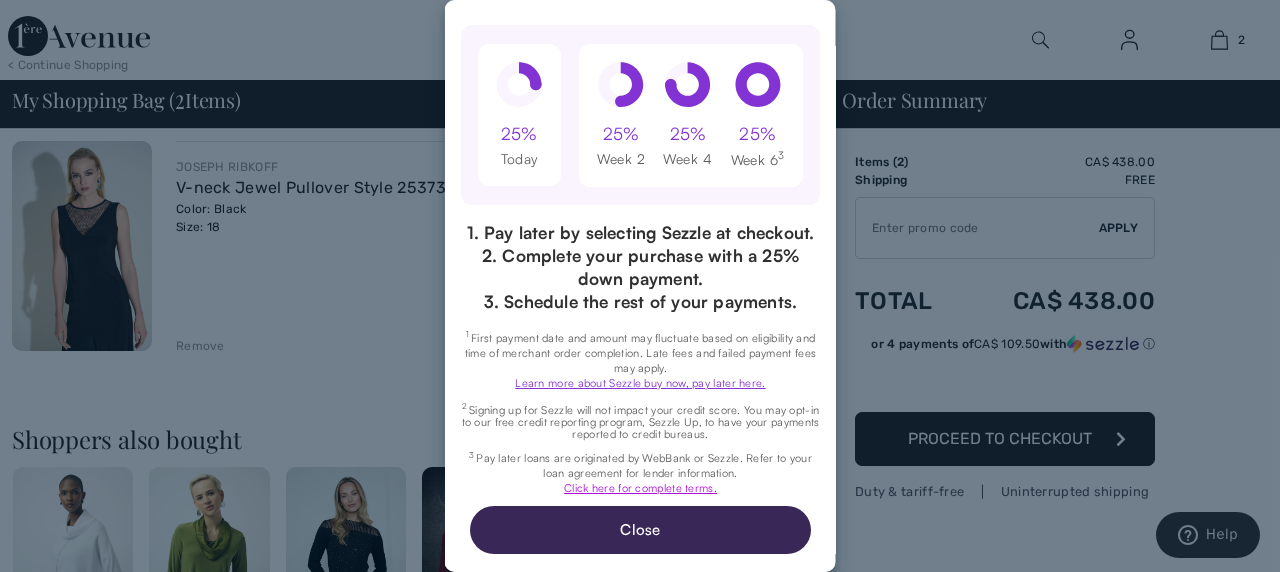 click on "Click here for complete terms." at bounding box center (640, 488) 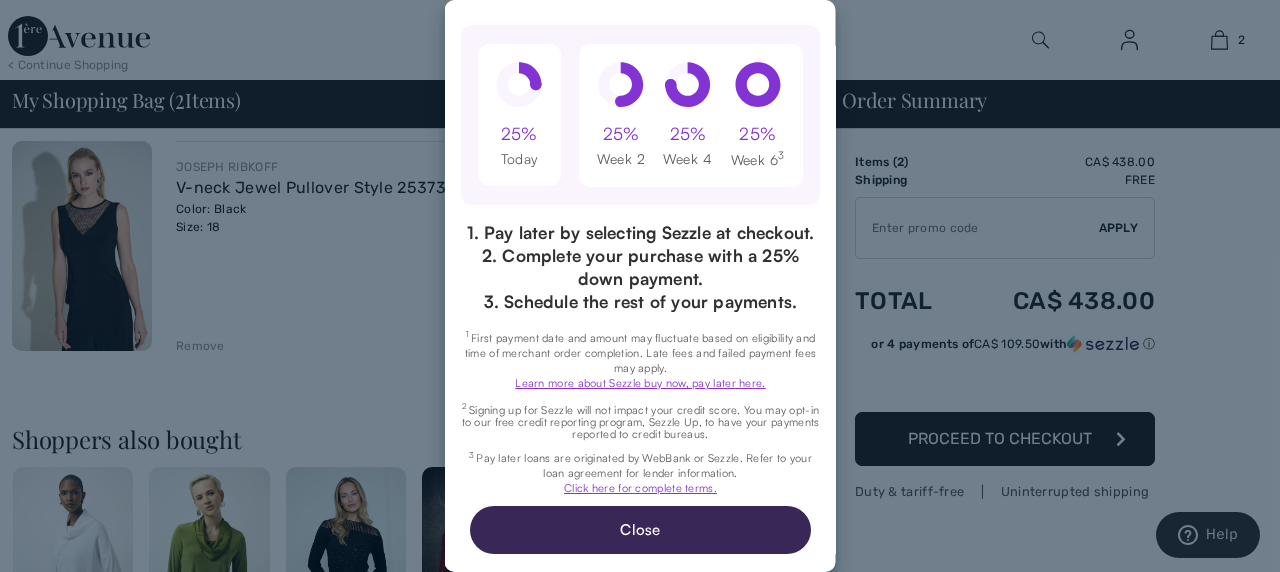 click 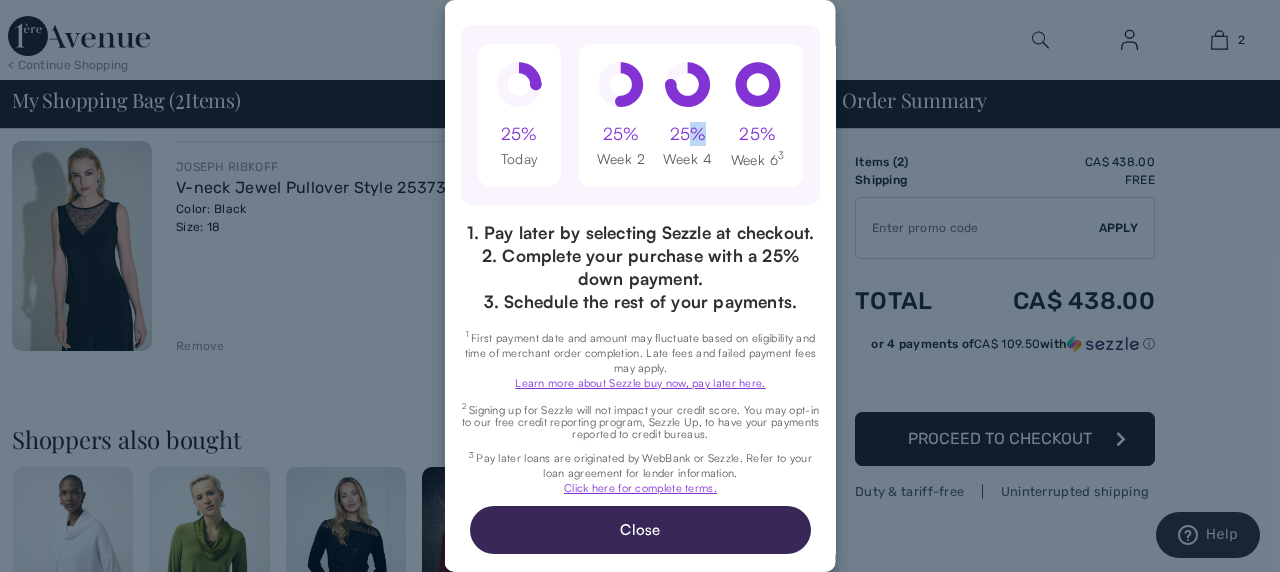 click on "25%" at bounding box center (687, 134) 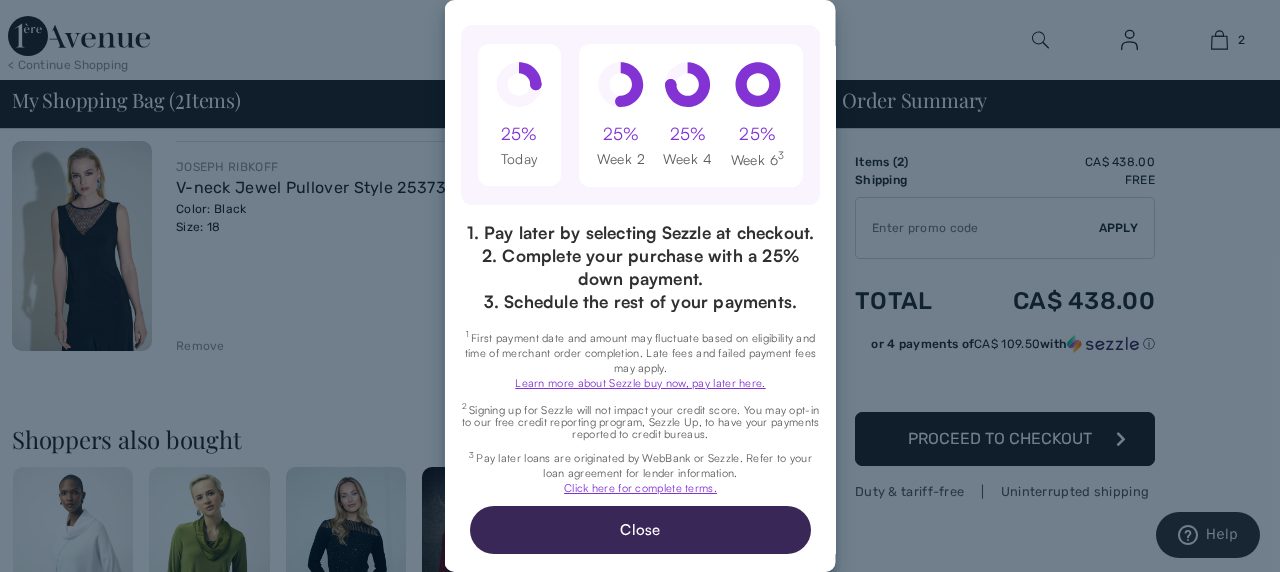 click on "Week 4" at bounding box center [687, 159] 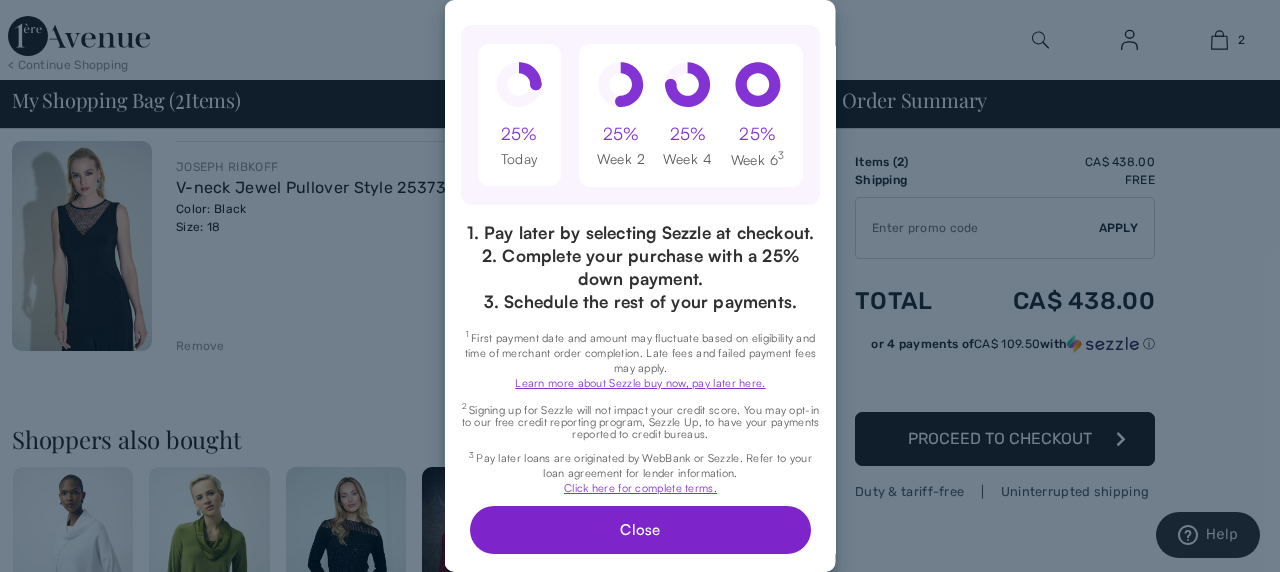 click on "Close" at bounding box center (639, 530) 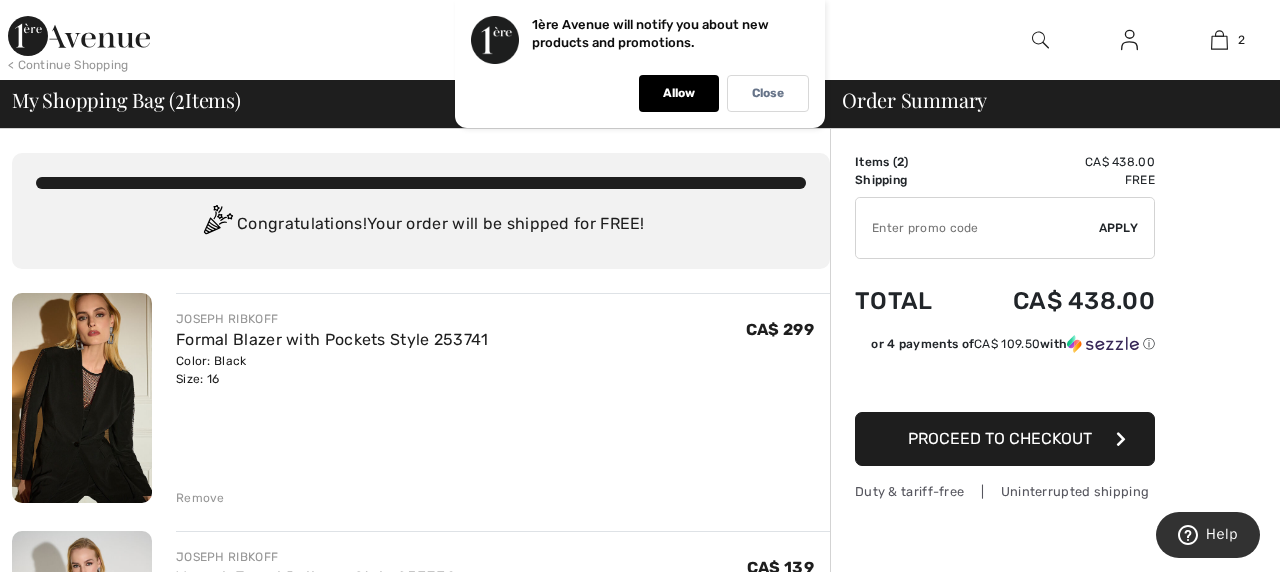 scroll, scrollTop: 149, scrollLeft: 0, axis: vertical 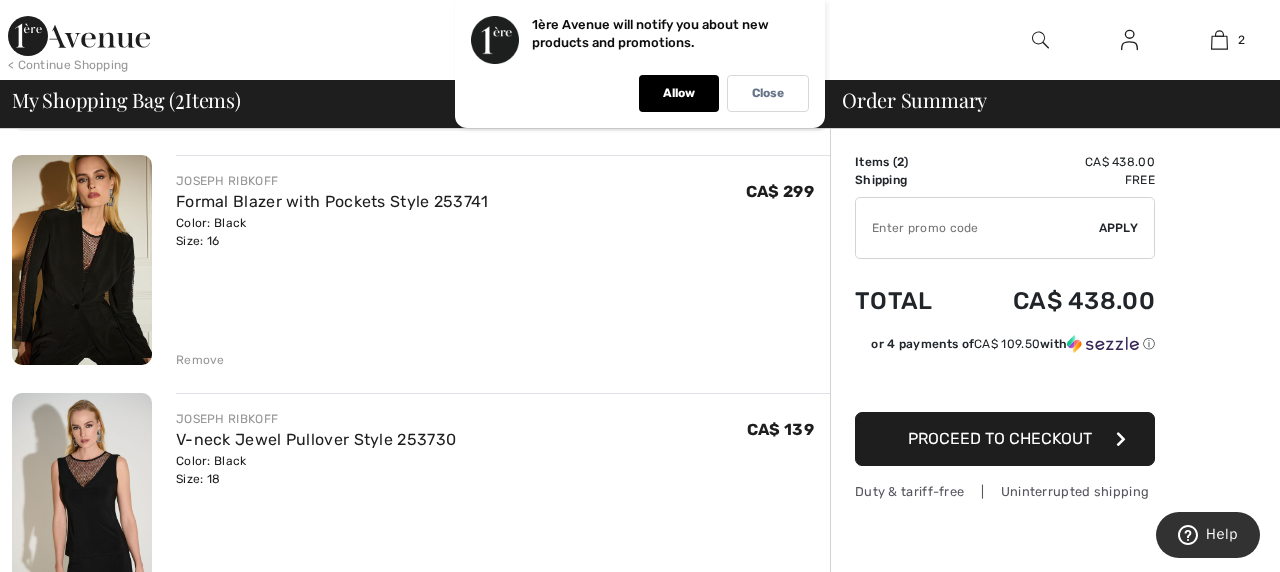 click at bounding box center [1121, 439] 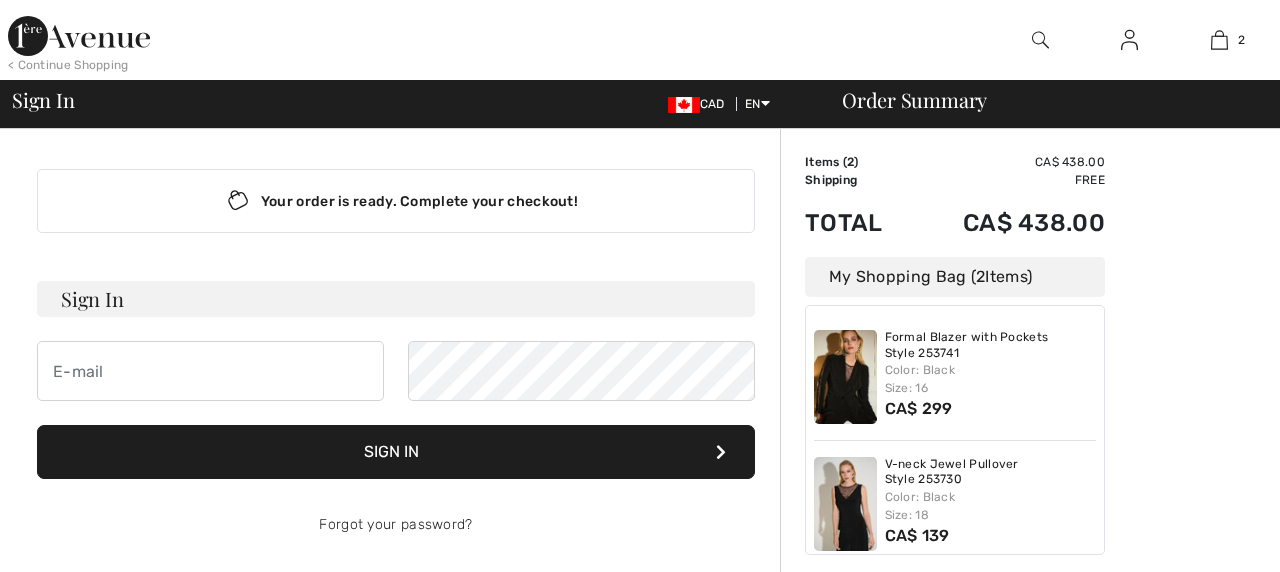 scroll, scrollTop: 0, scrollLeft: 0, axis: both 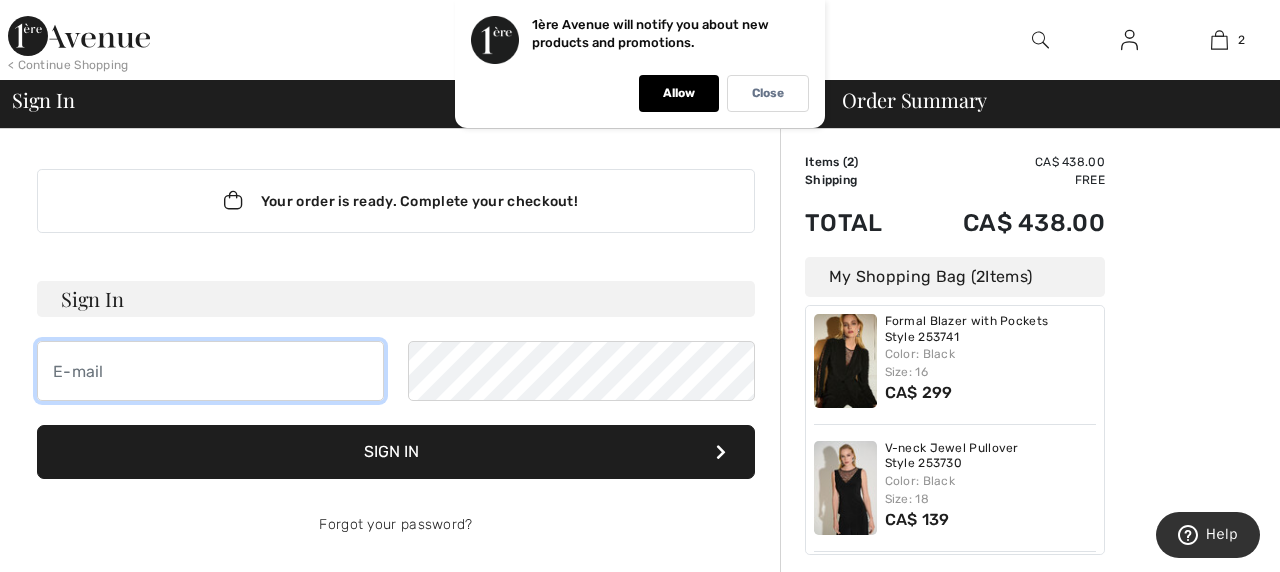 click at bounding box center (210, 371) 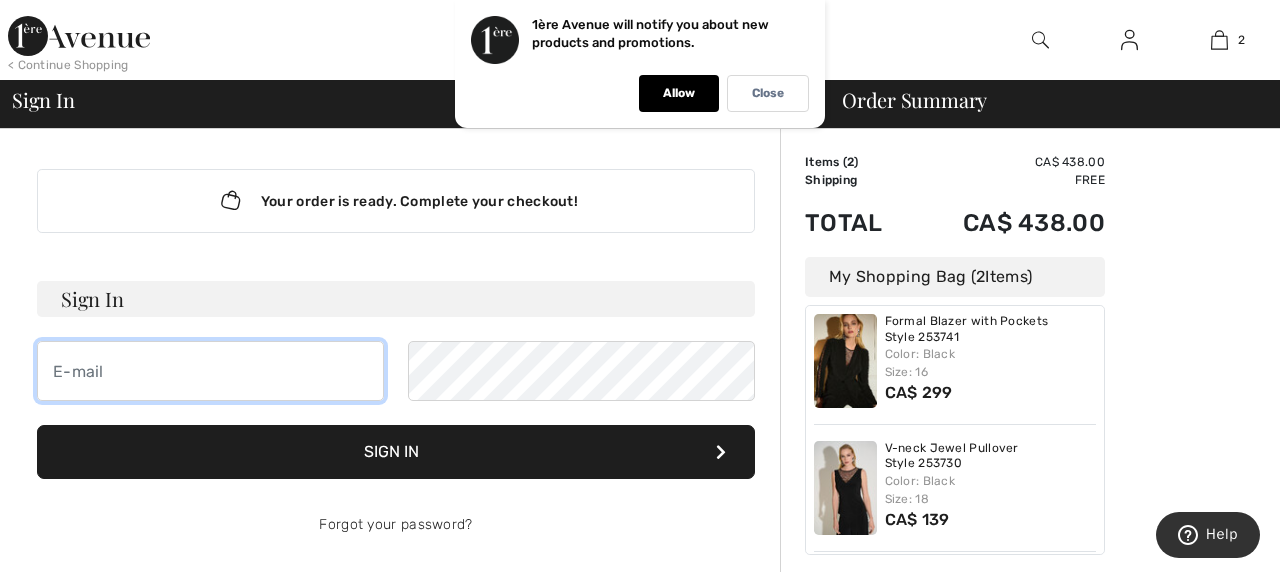 type on "[EMAIL]" 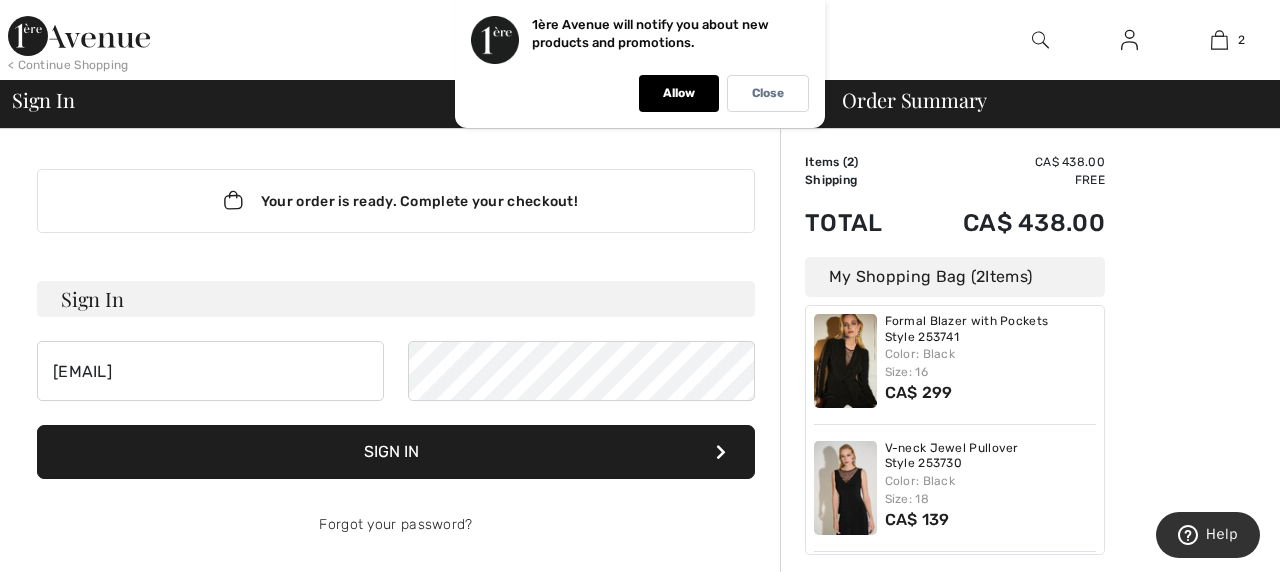 click on "Sign In" at bounding box center [396, 452] 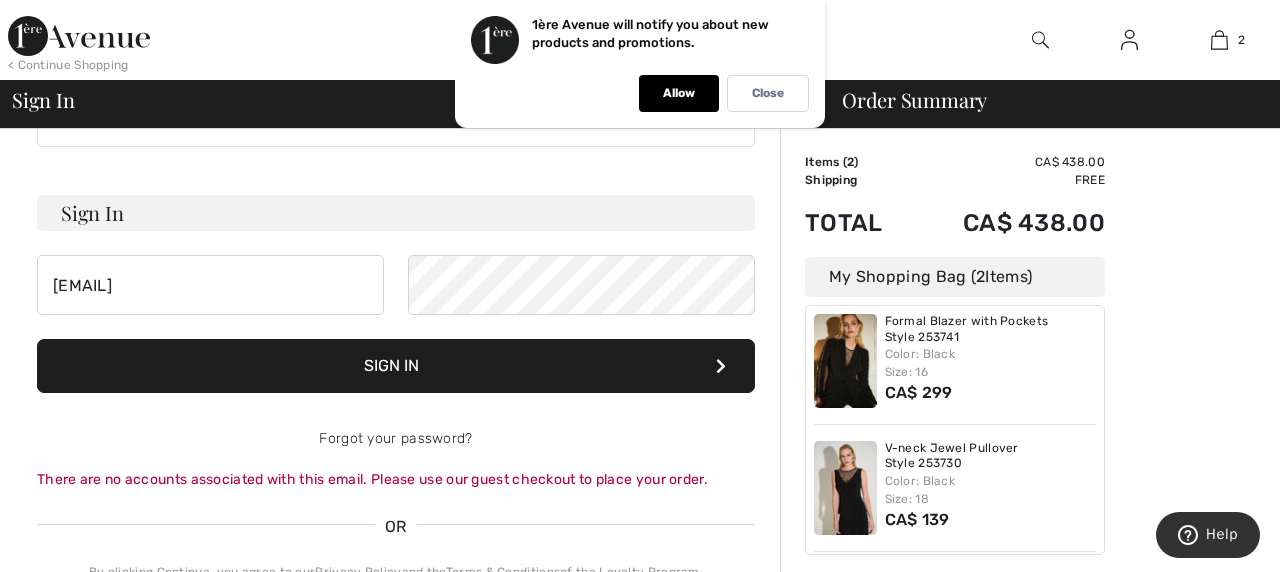 scroll, scrollTop: 149, scrollLeft: 0, axis: vertical 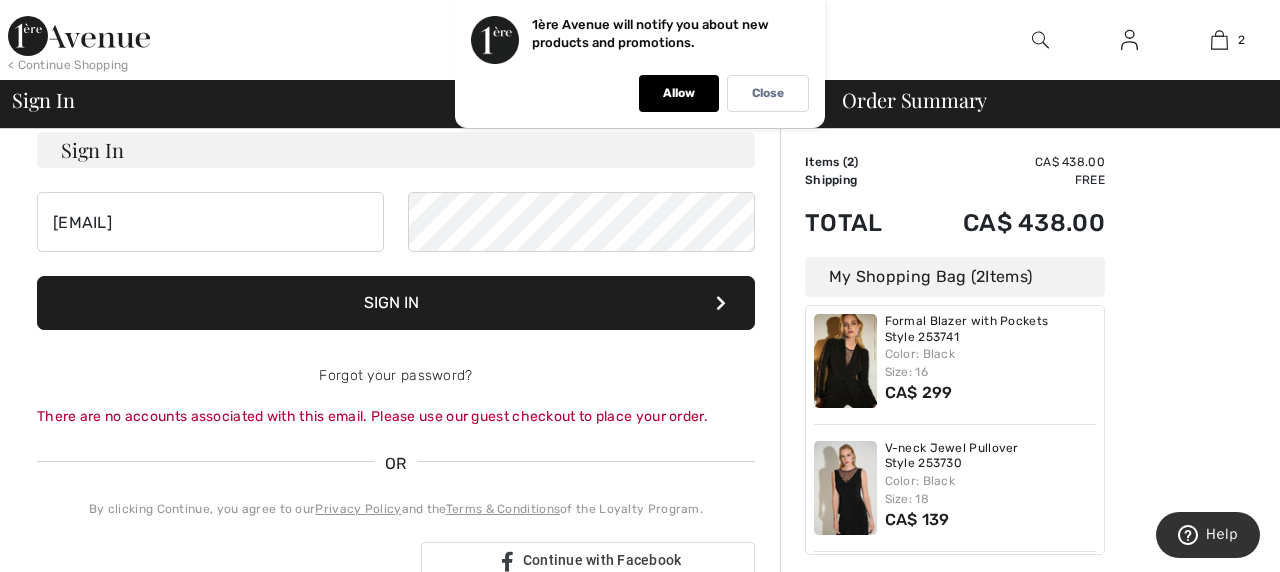 click on "Sign In" at bounding box center (396, 303) 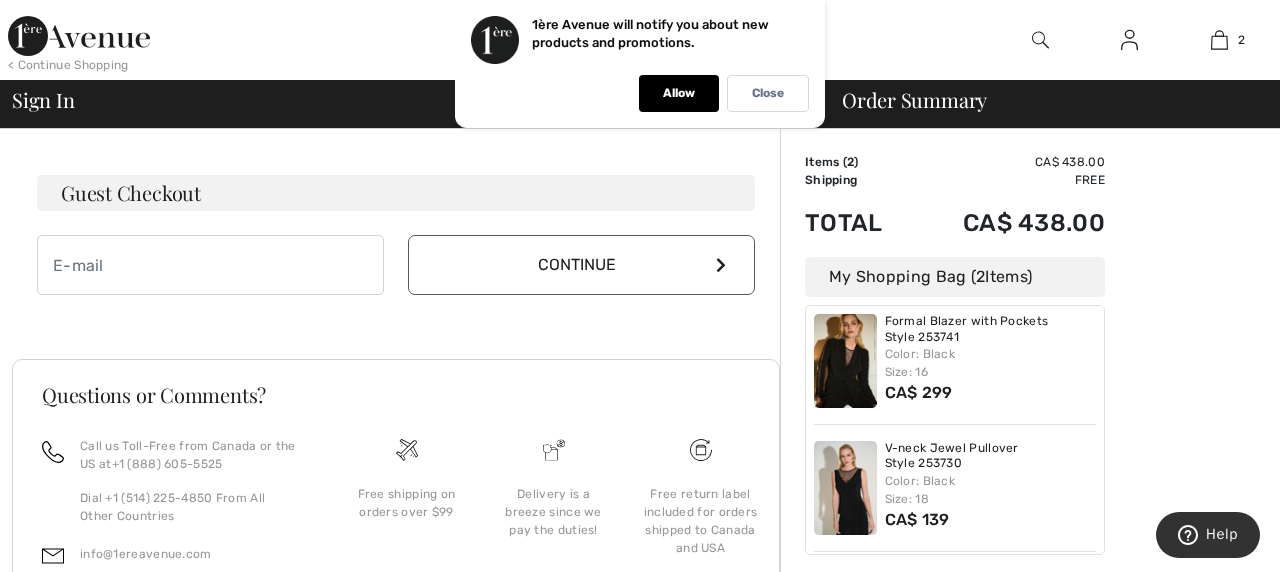 scroll, scrollTop: 606, scrollLeft: 0, axis: vertical 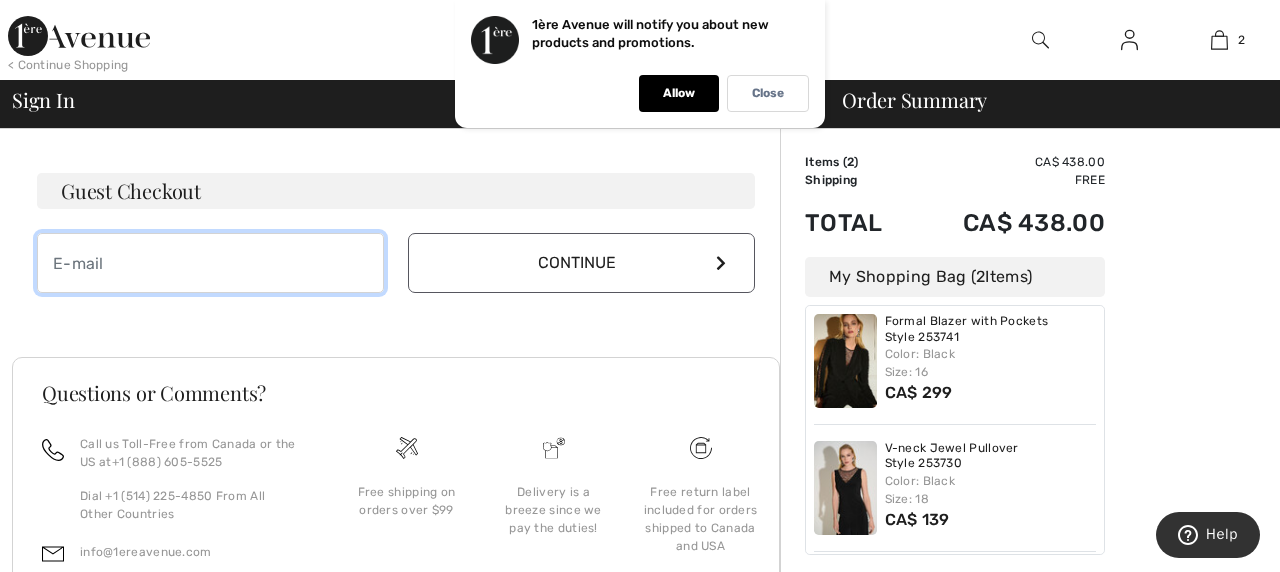 click at bounding box center [210, 263] 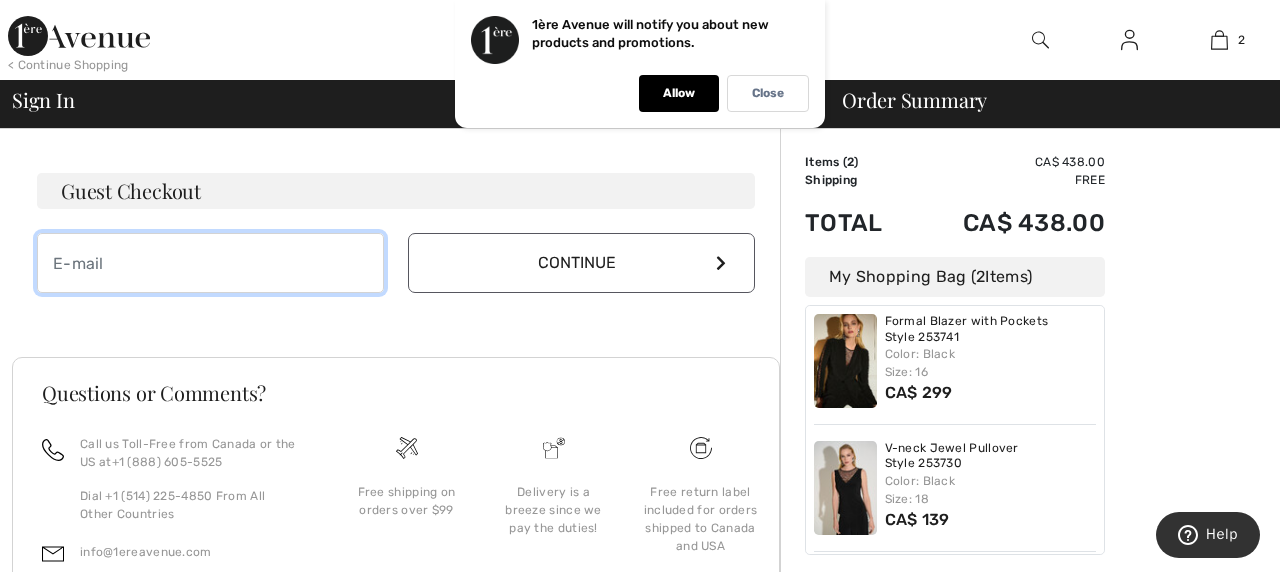 type on "[EMAIL]" 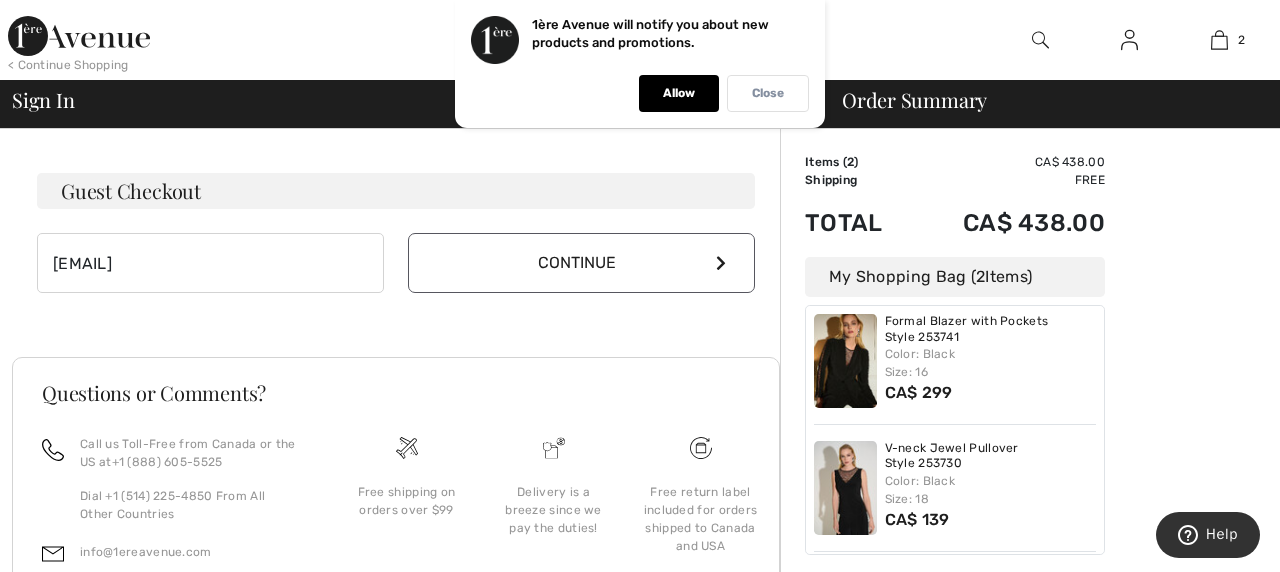 click on "Close" at bounding box center (768, 93) 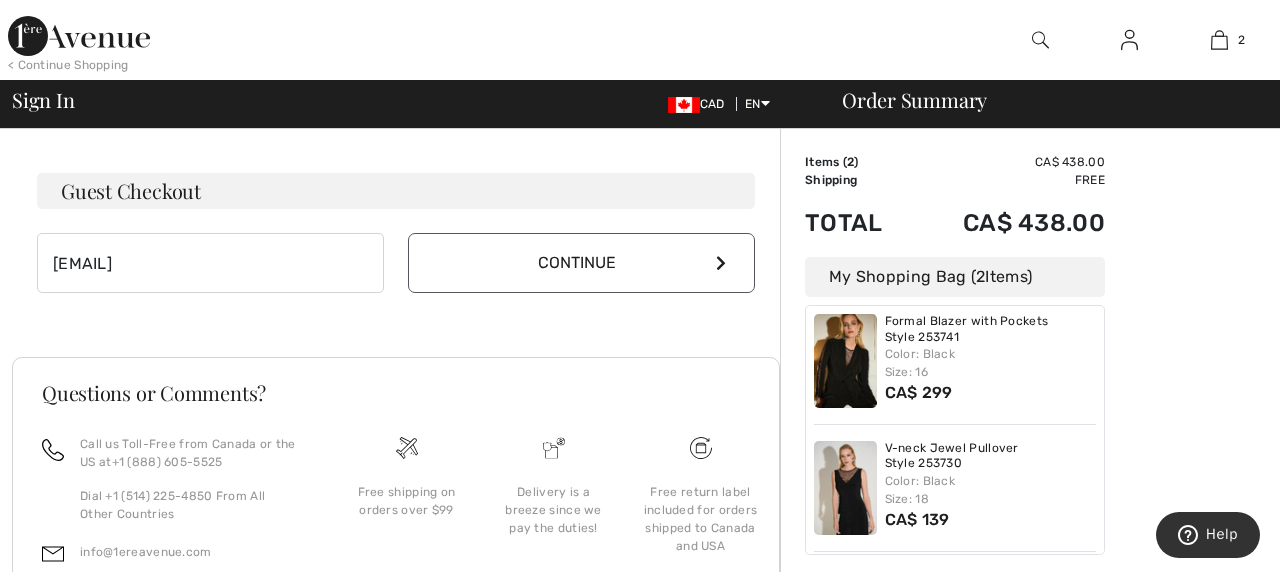 click at bounding box center (721, 263) 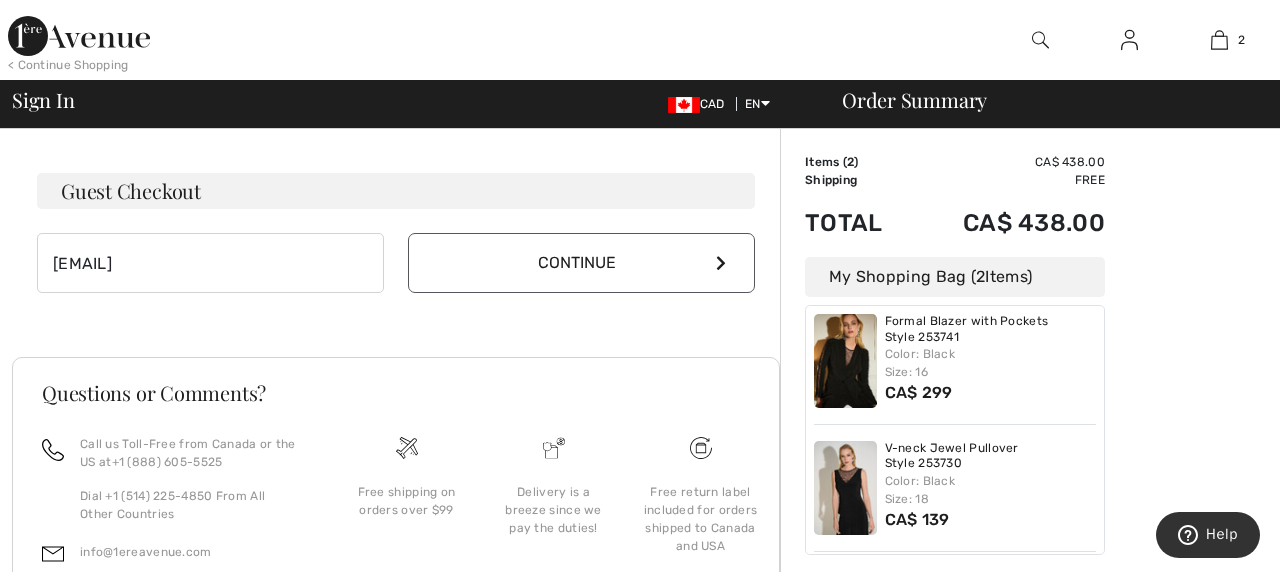 scroll, scrollTop: 585, scrollLeft: 0, axis: vertical 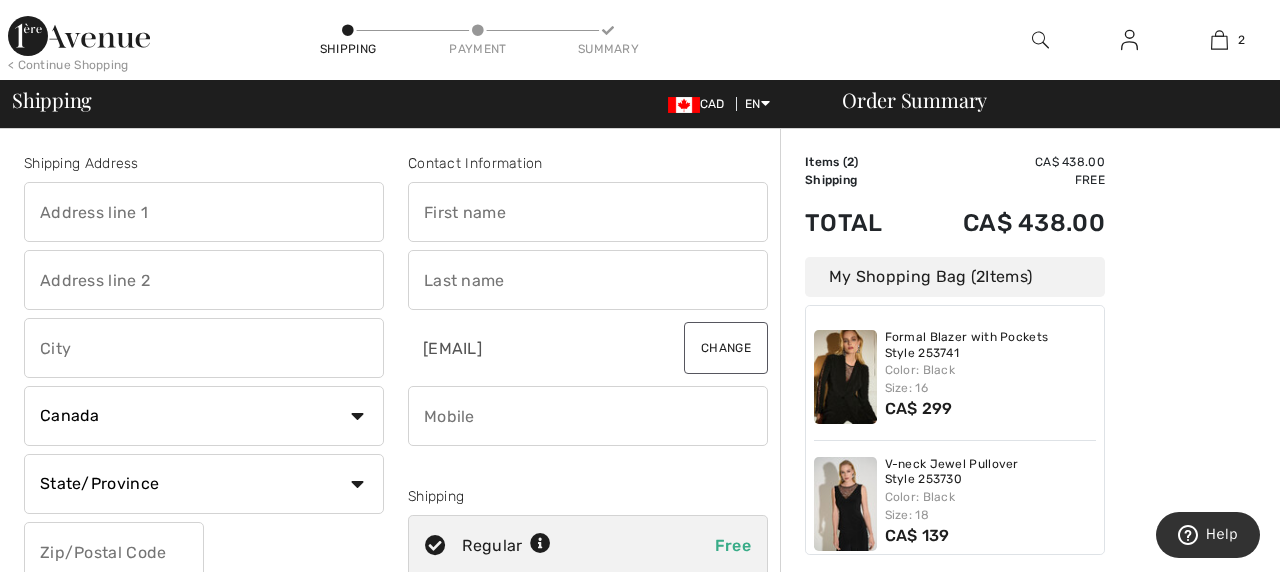 click at bounding box center (588, 416) 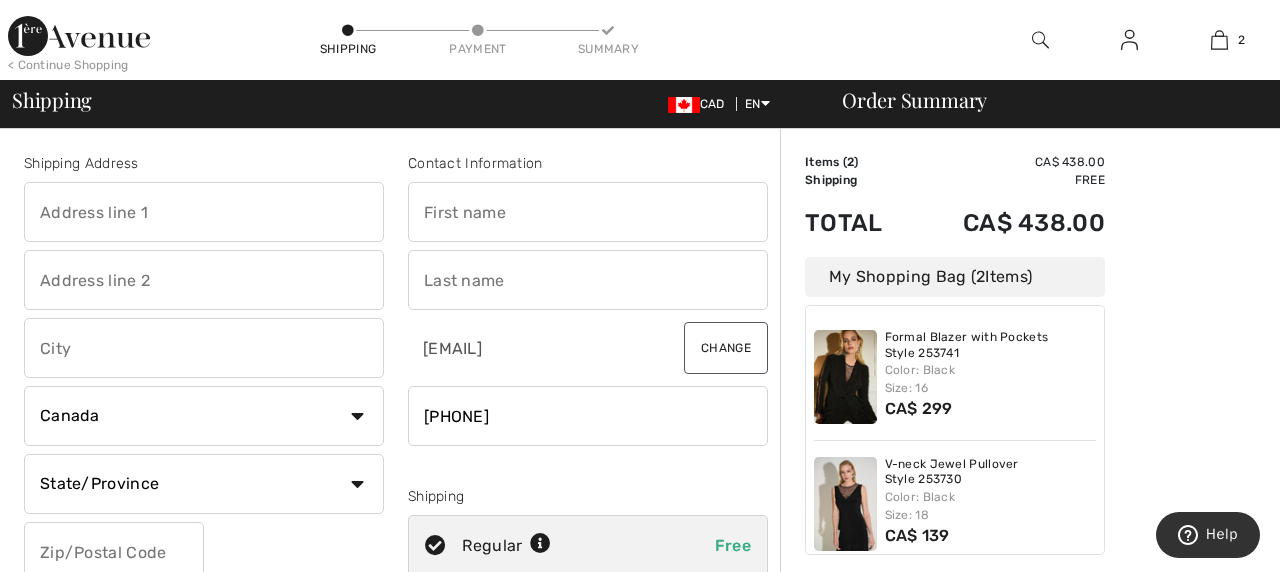 type on "310 Martin Grove Rd" 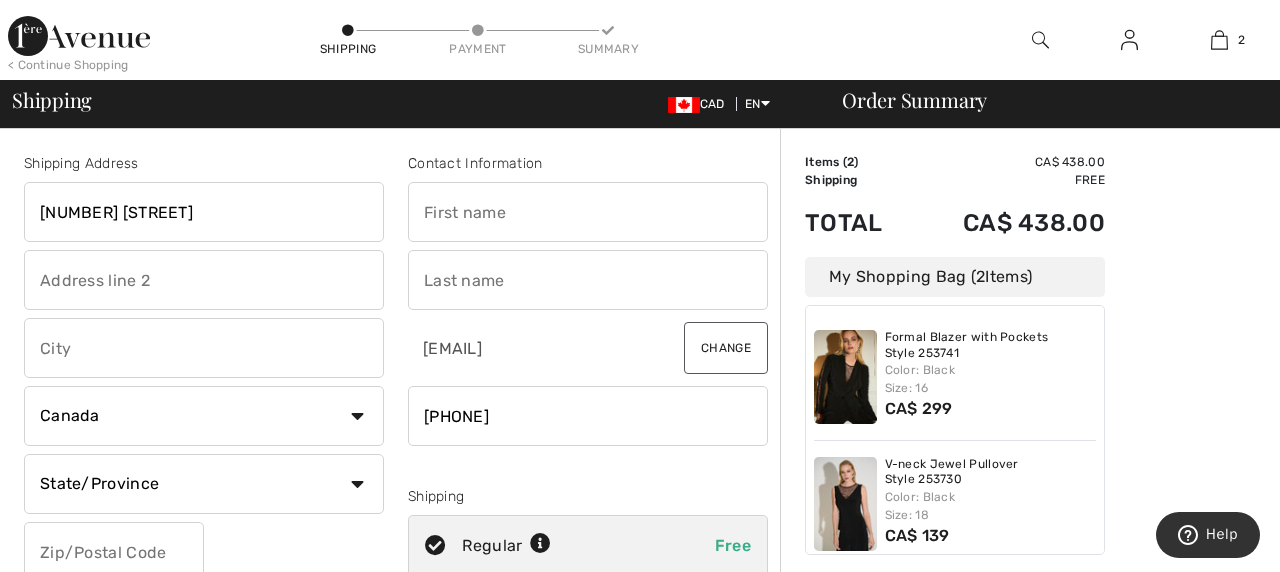 type on "Toronto" 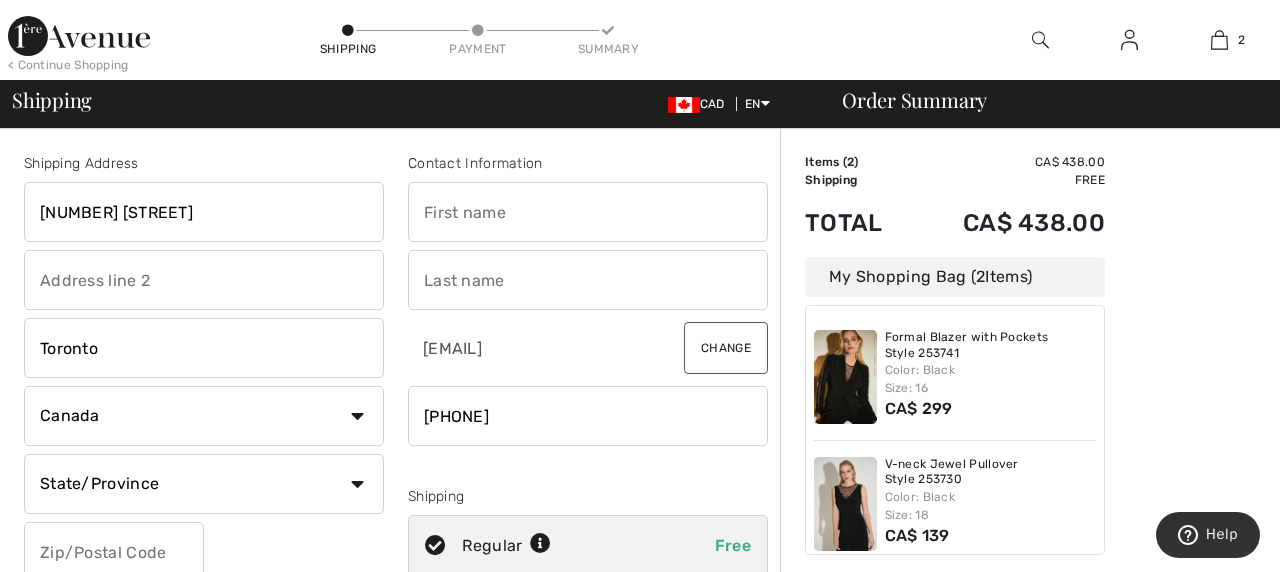 select on "ON" 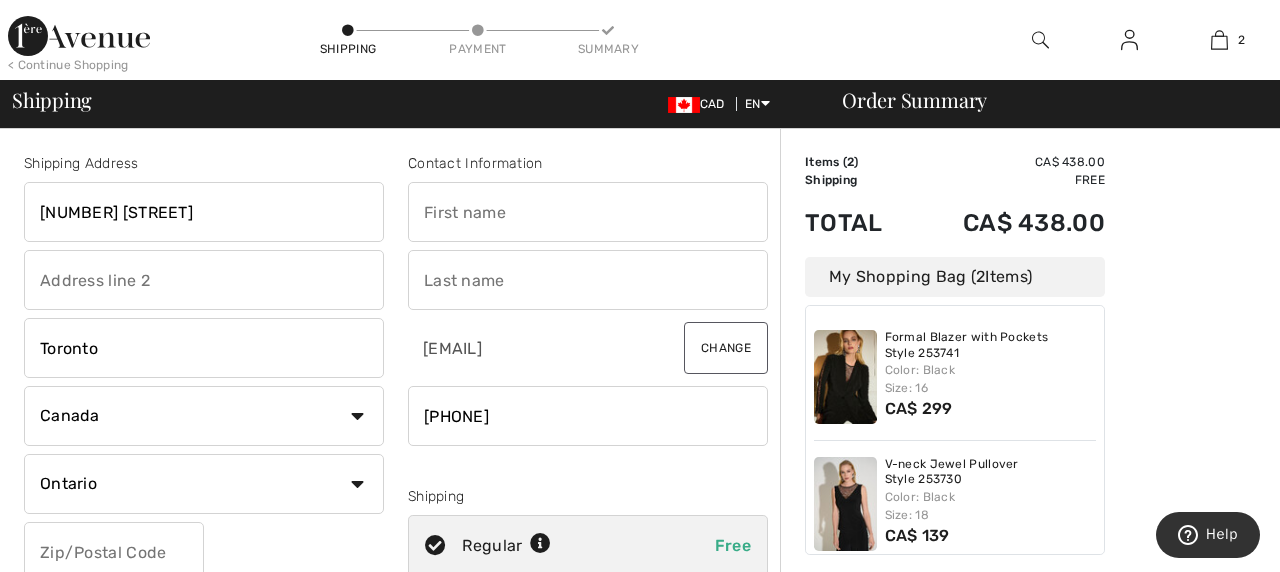 type on "M9B 4L5" 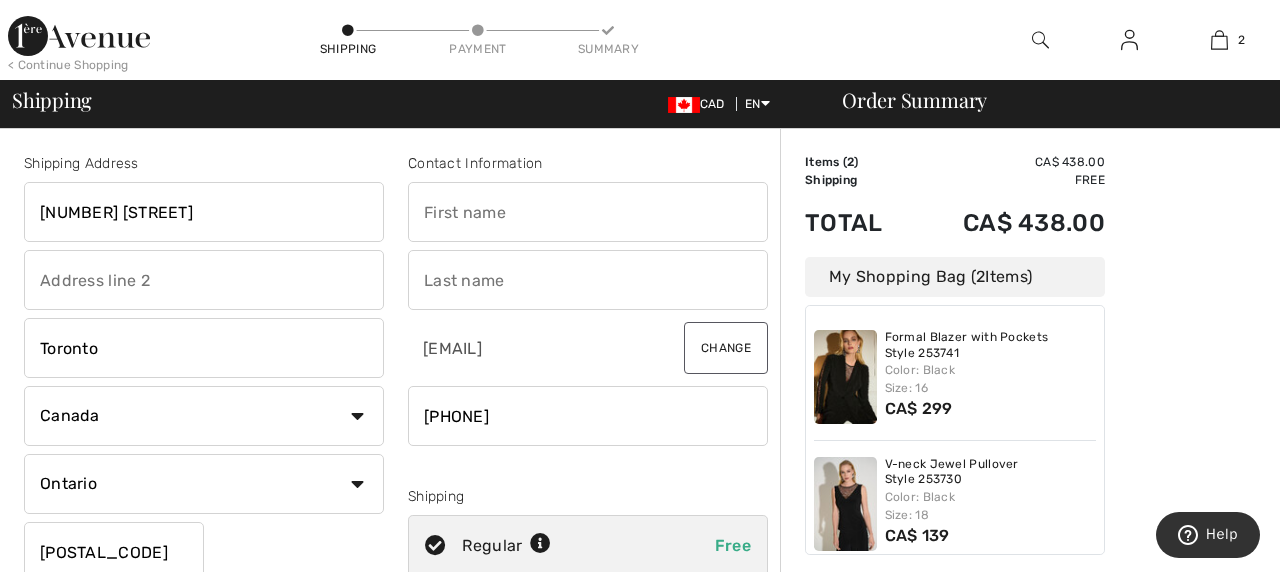 type on "Zimfira" 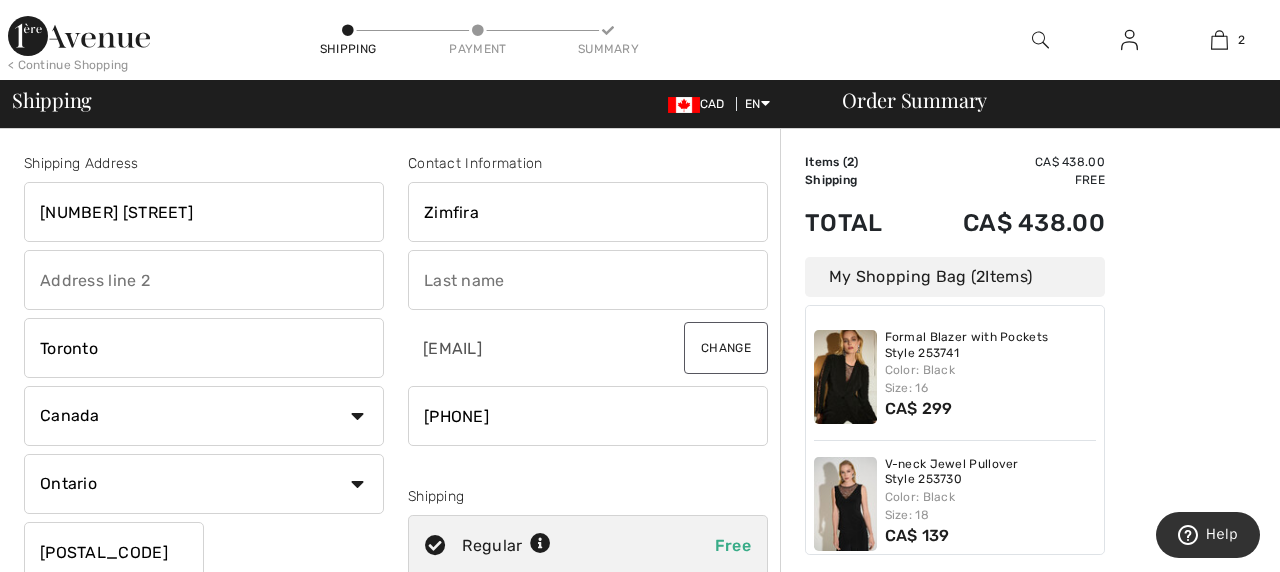 type on "Poloz" 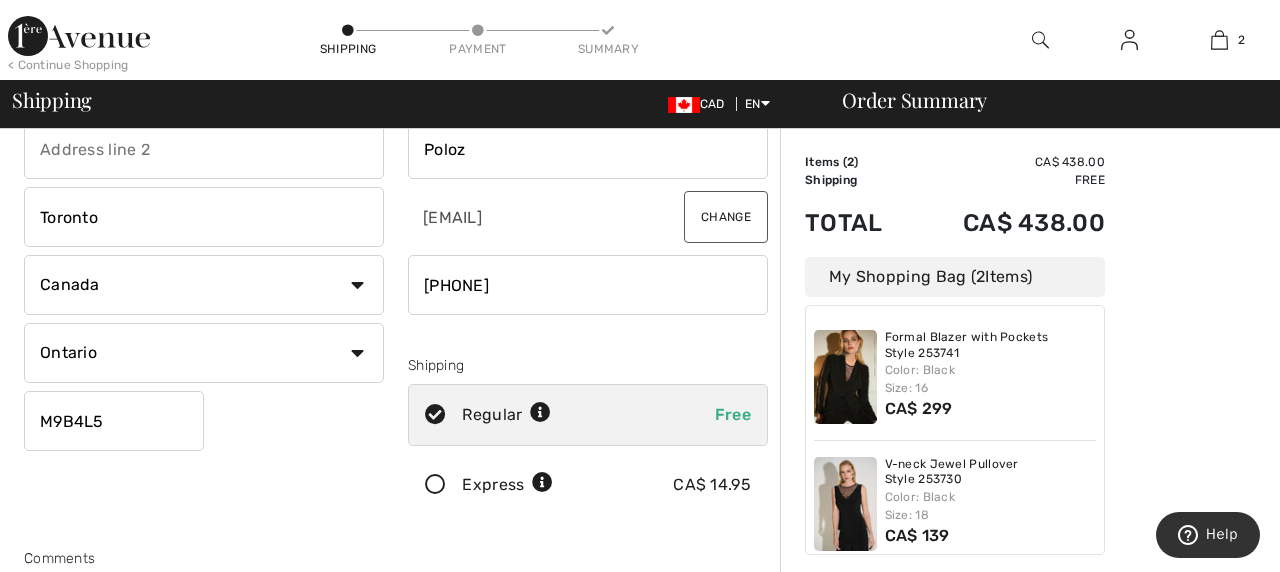 scroll, scrollTop: 133, scrollLeft: 0, axis: vertical 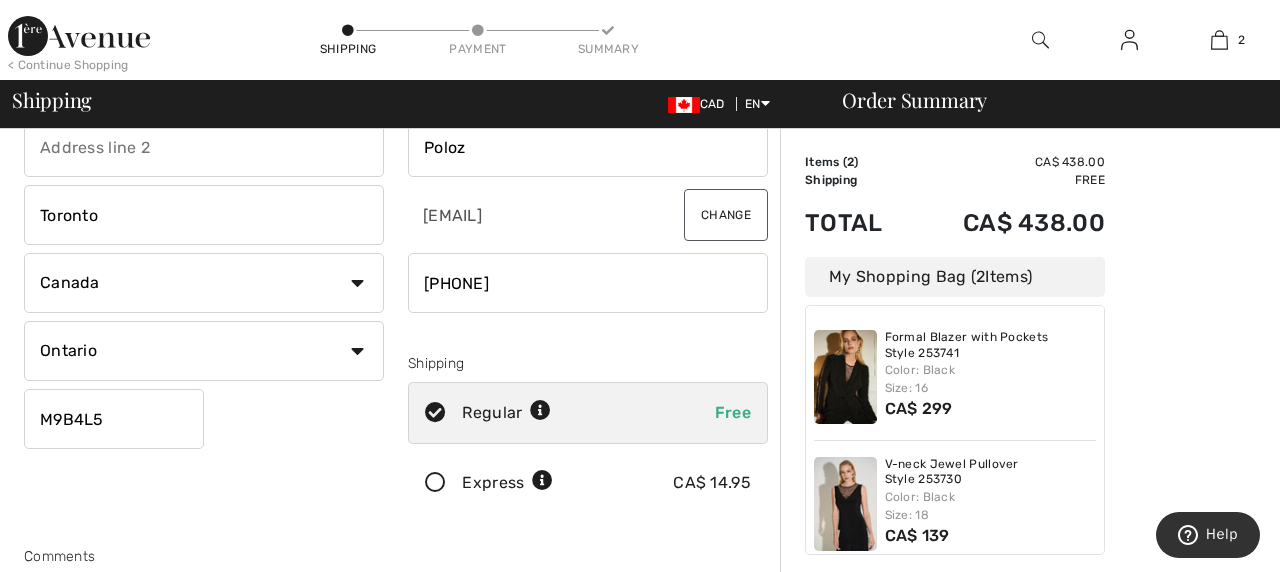 click on "M9B4L5" at bounding box center (114, 419) 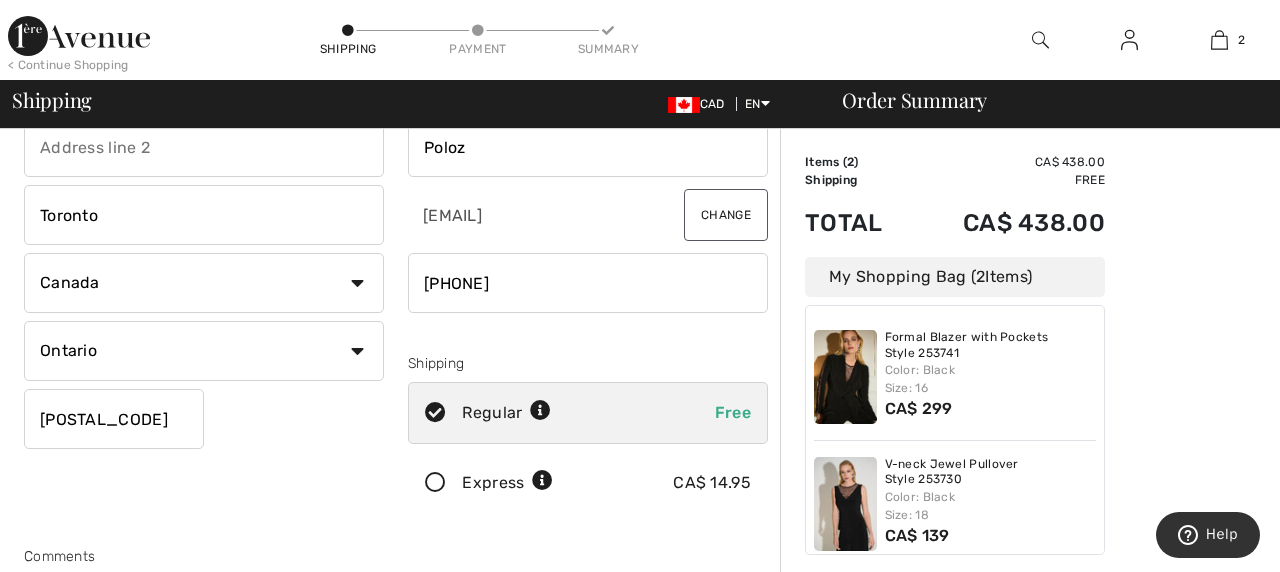 type on "M9B4L5" 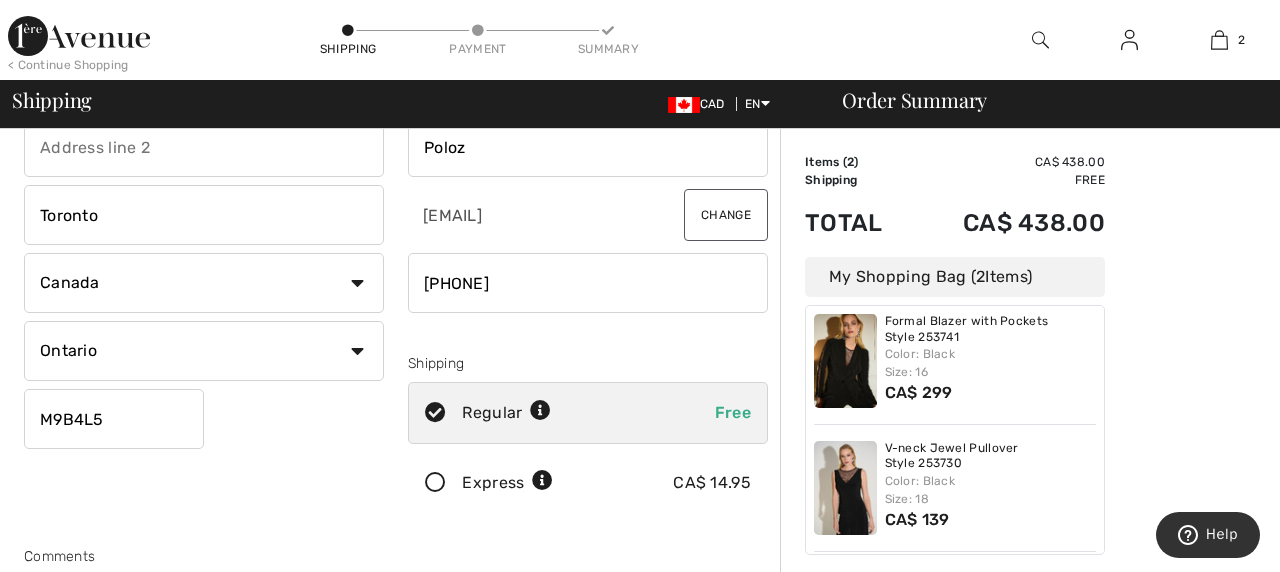 scroll, scrollTop: 0, scrollLeft: 0, axis: both 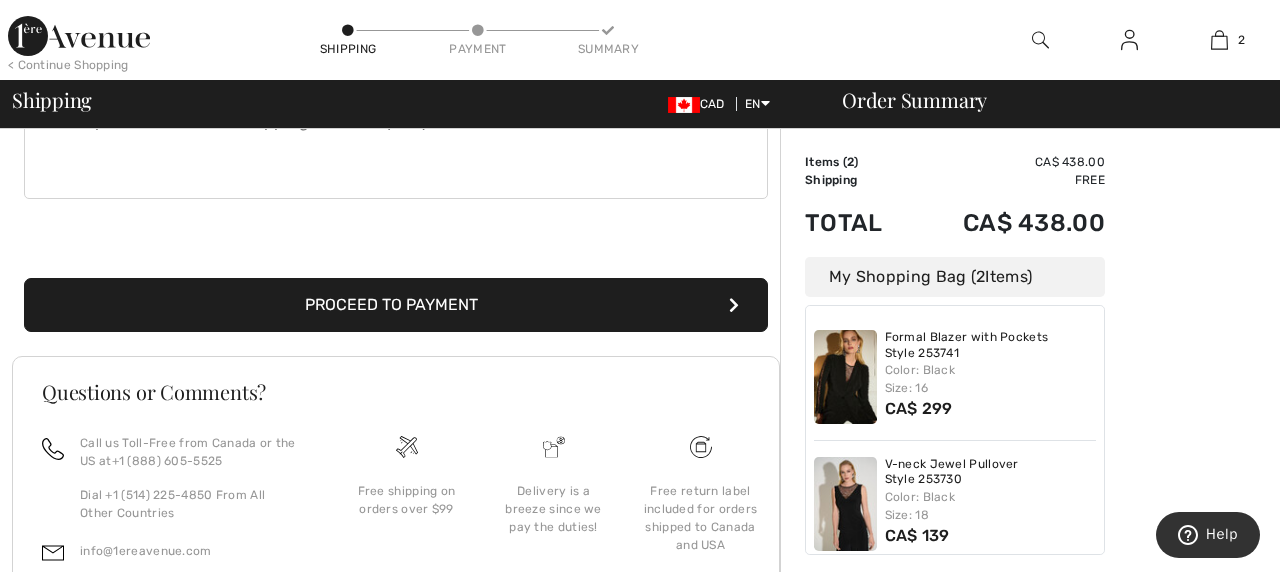click at bounding box center [734, 305] 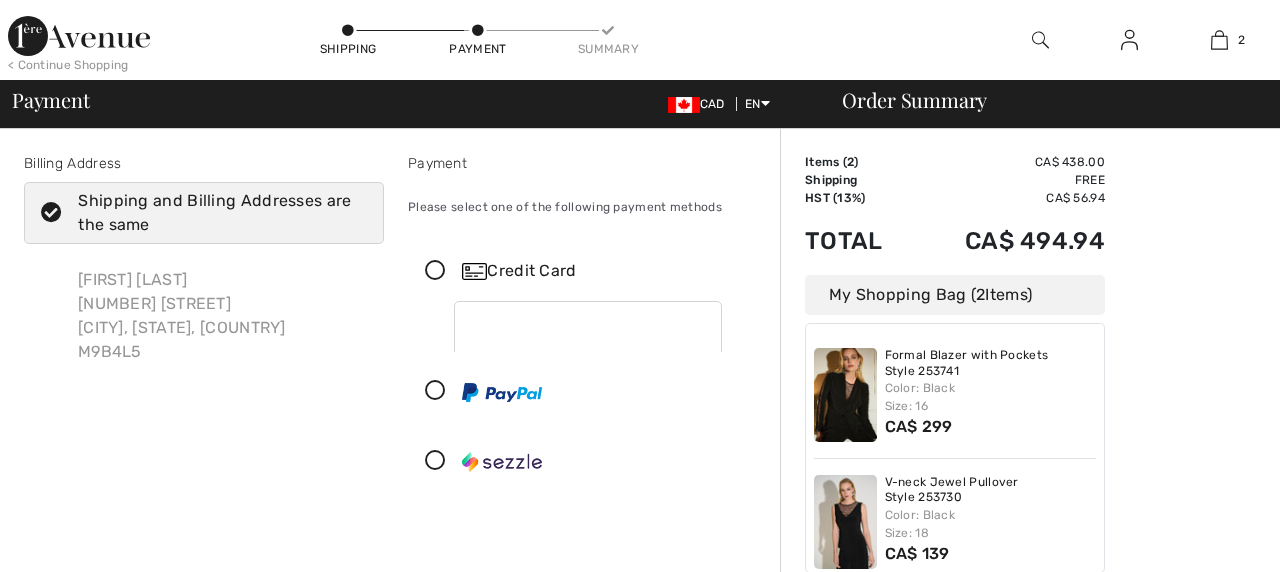scroll, scrollTop: 0, scrollLeft: 0, axis: both 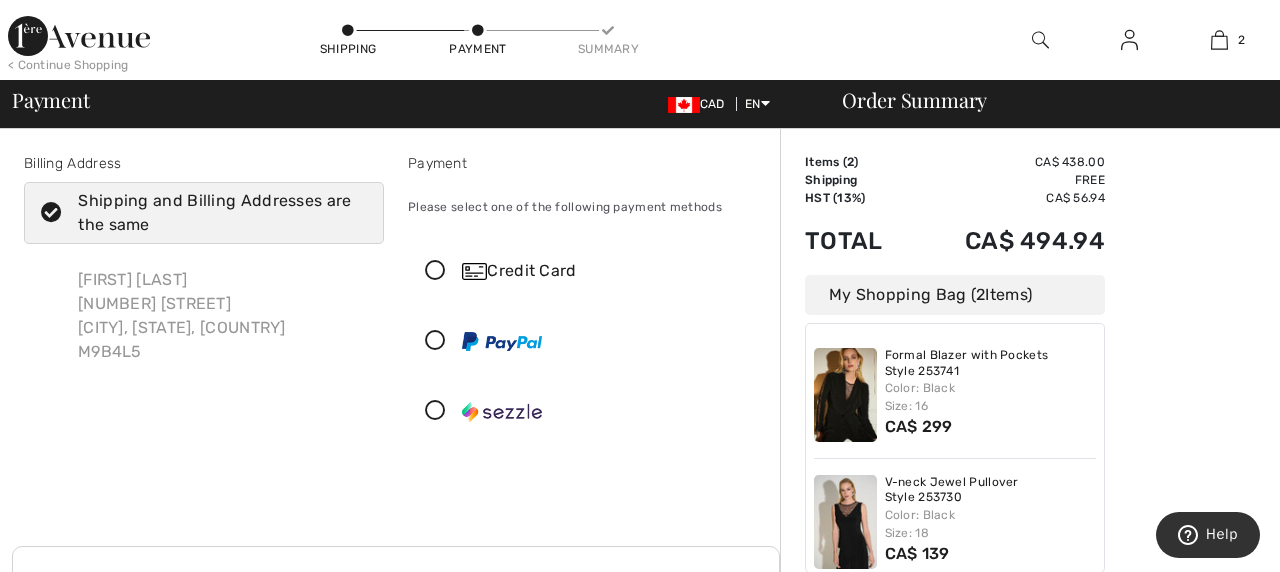 click at bounding box center (435, 411) 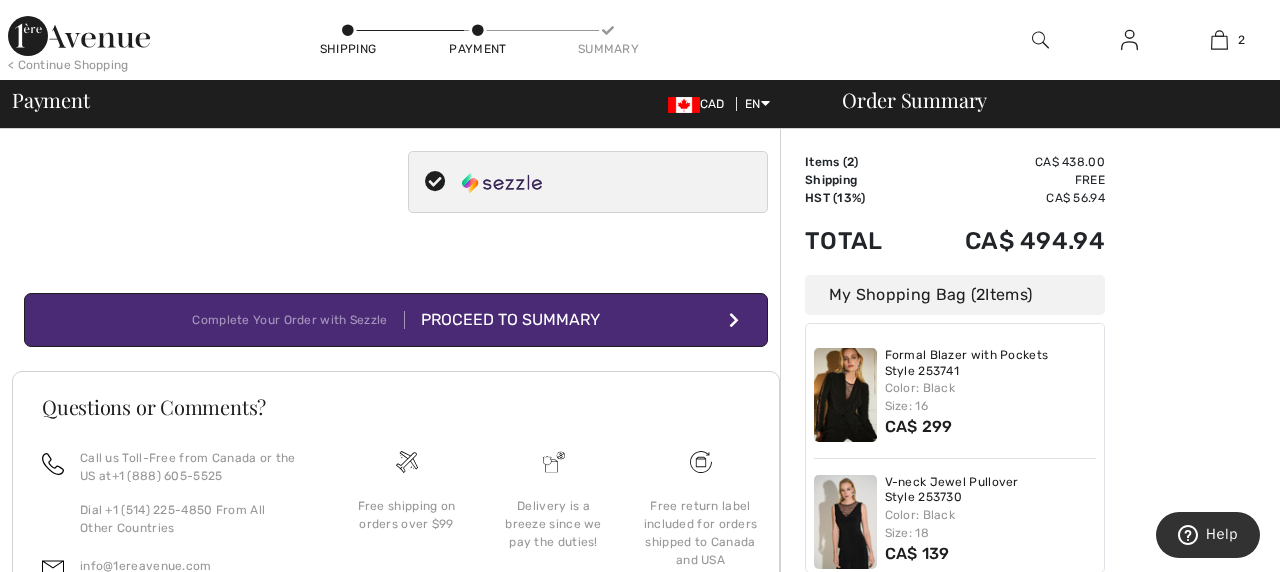 scroll, scrollTop: 233, scrollLeft: 0, axis: vertical 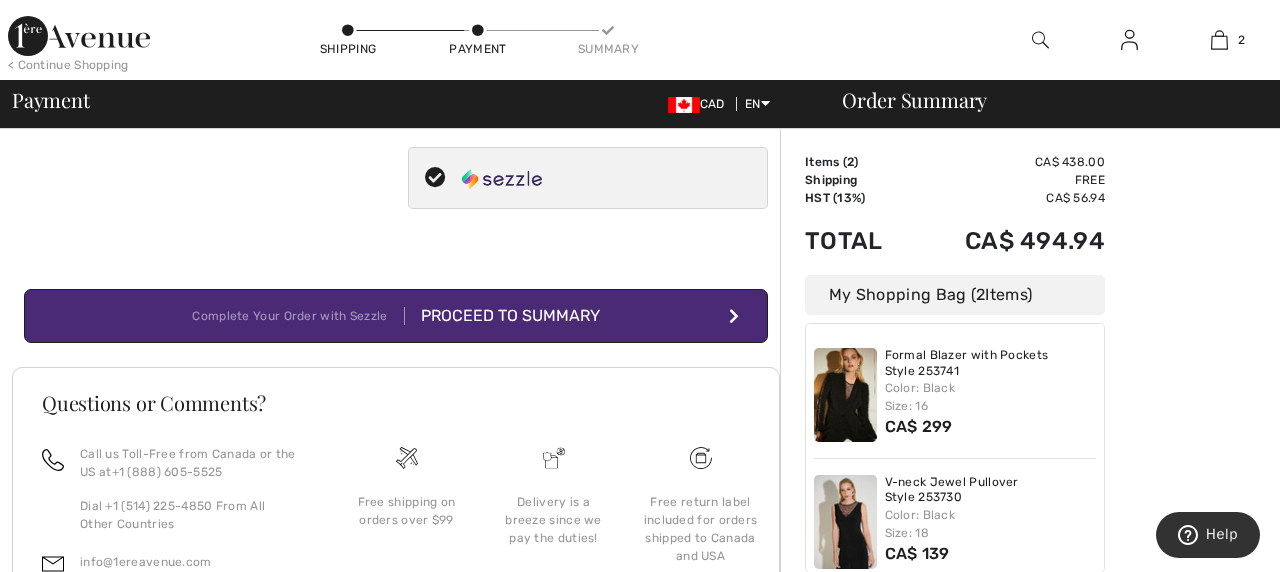 click at bounding box center (734, 316) 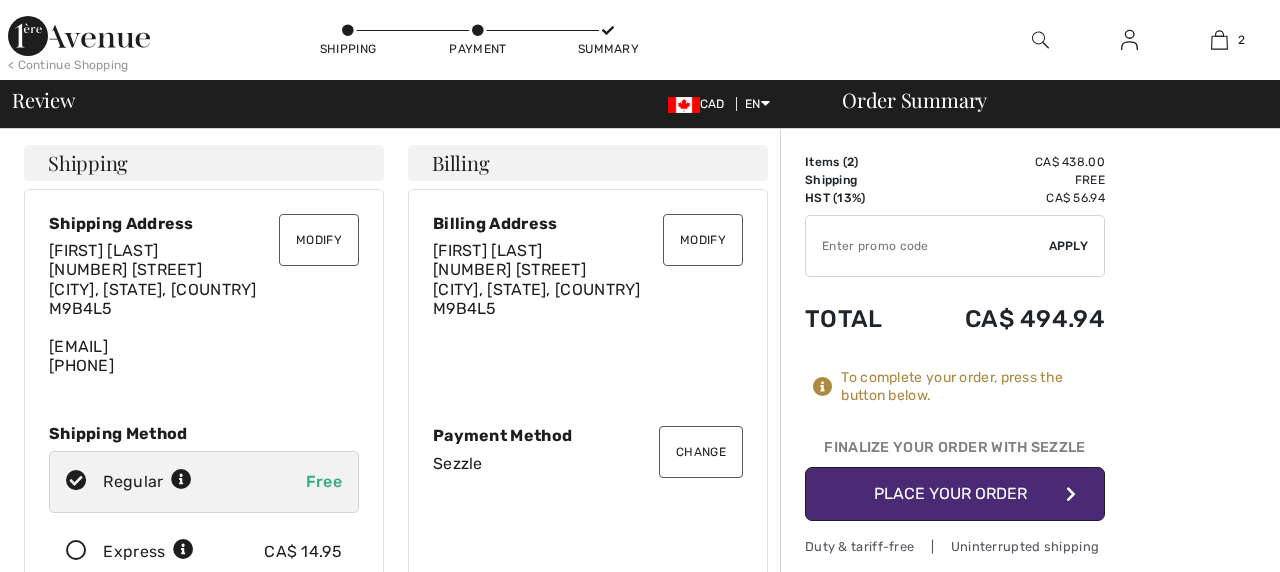 scroll, scrollTop: 0, scrollLeft: 0, axis: both 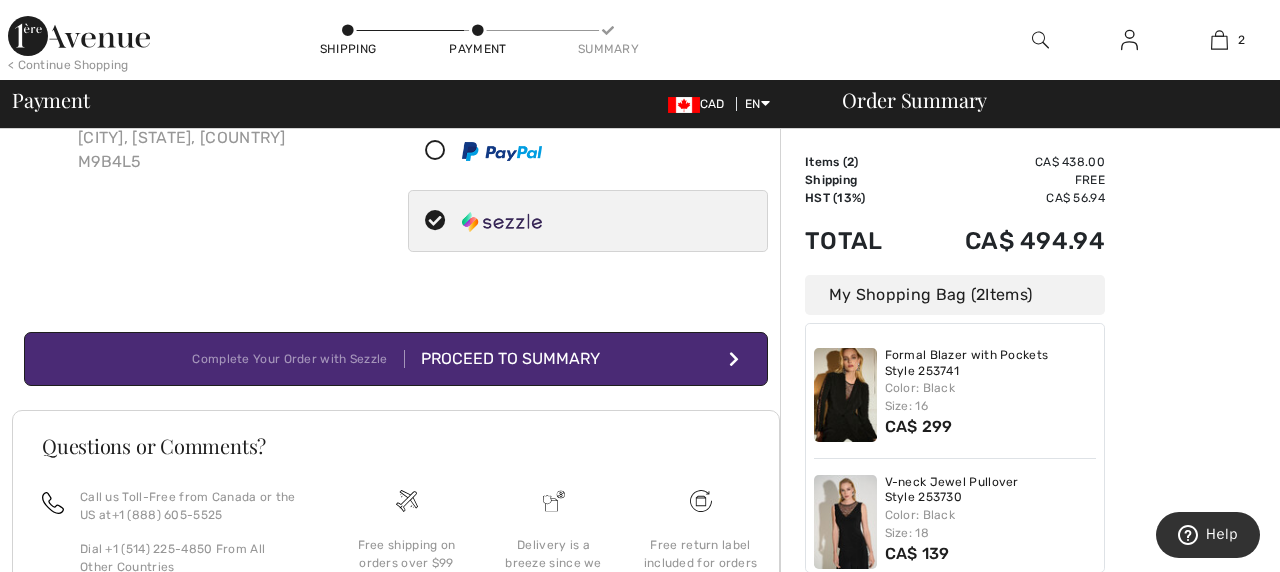 click at bounding box center (502, 222) 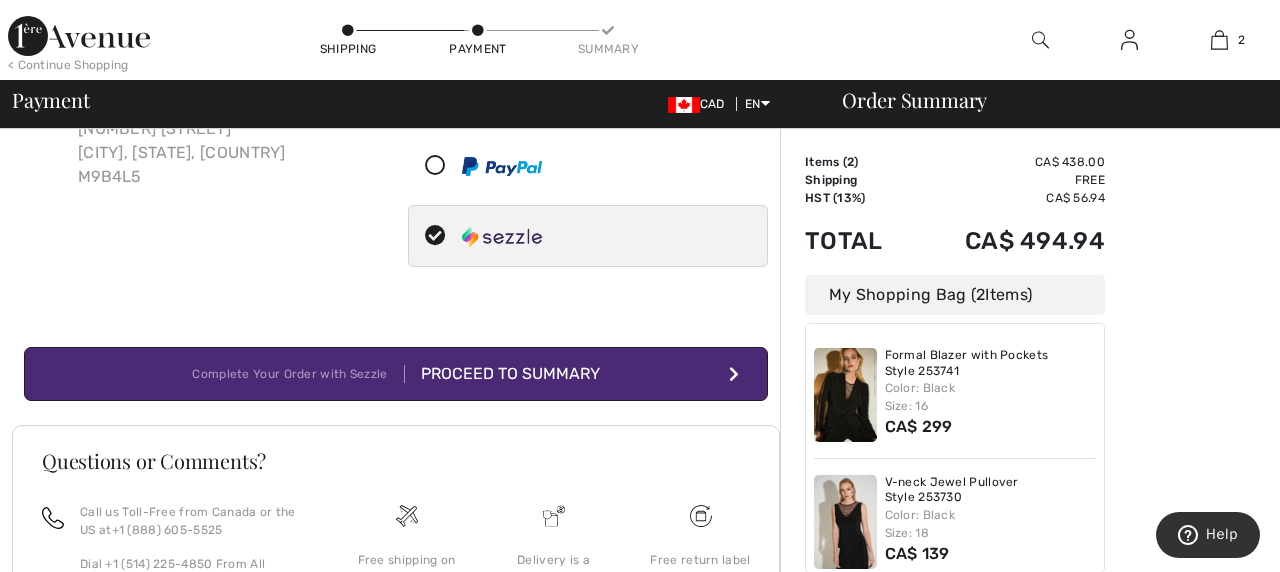 scroll, scrollTop: 109, scrollLeft: 0, axis: vertical 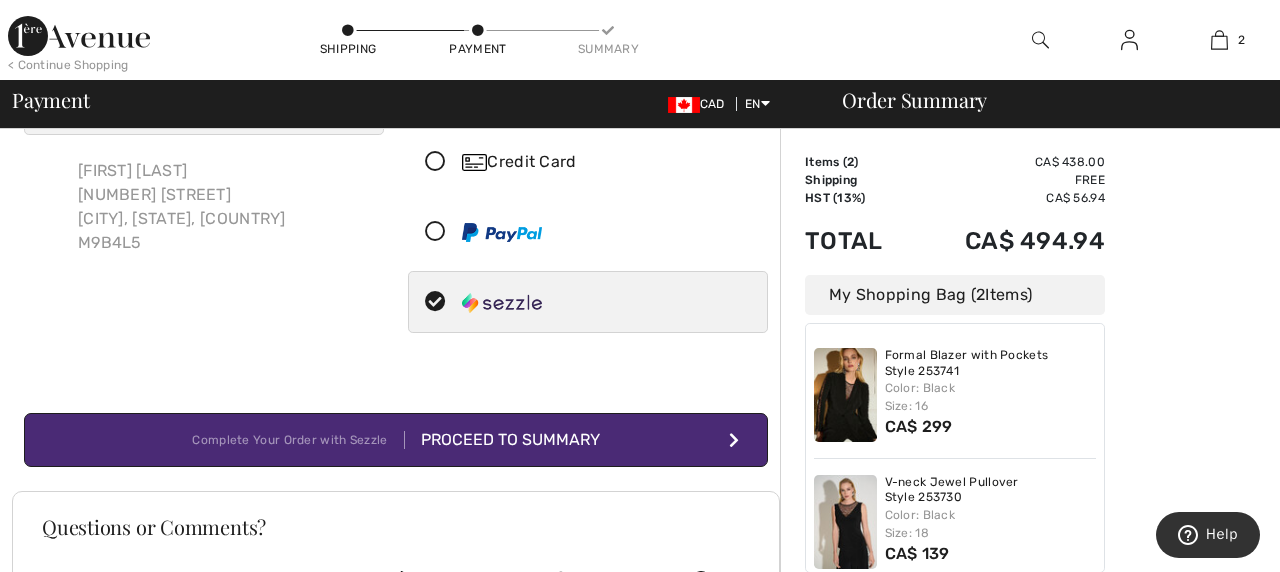 click on "Complete Your Order with Sezzle" at bounding box center [298, 440] 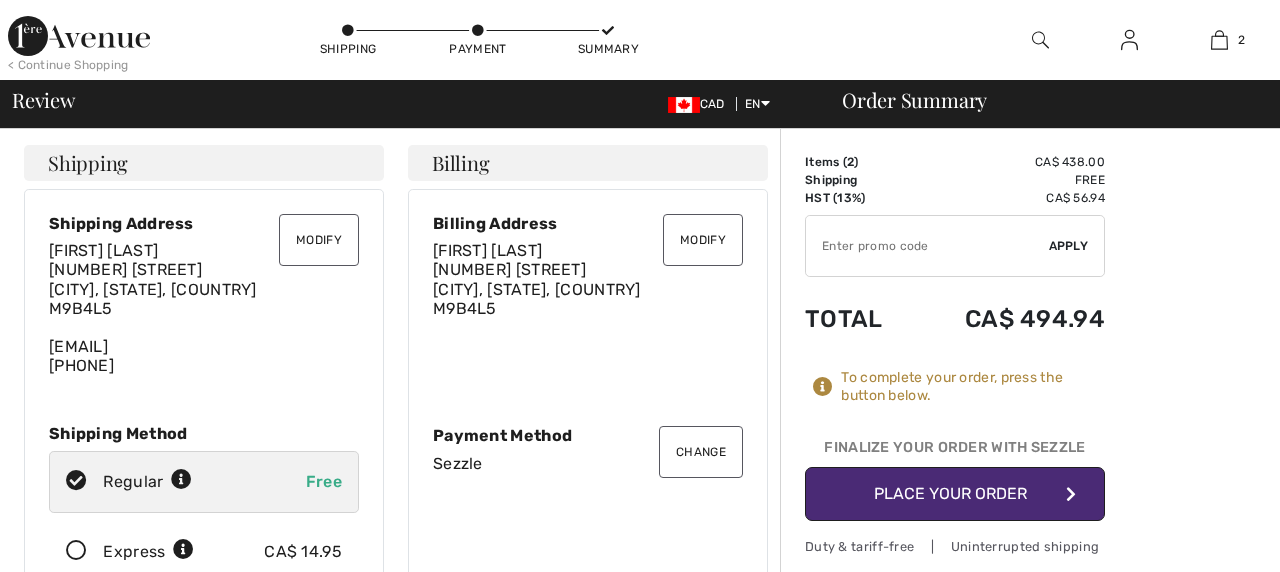 scroll, scrollTop: 0, scrollLeft: 0, axis: both 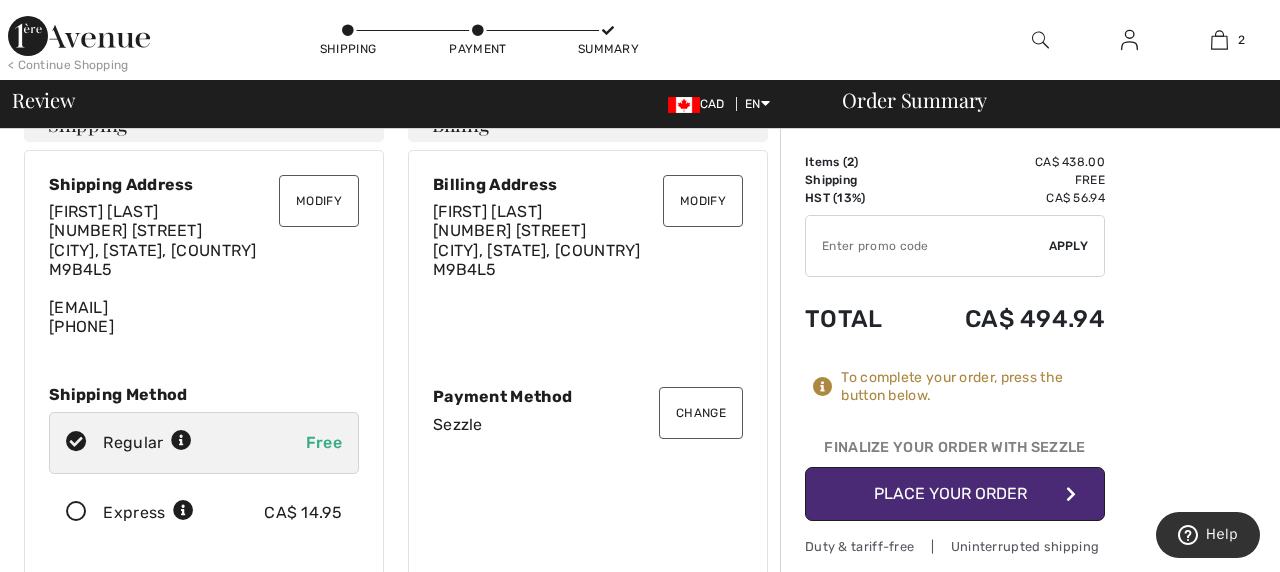 click on "Change" at bounding box center (701, 413) 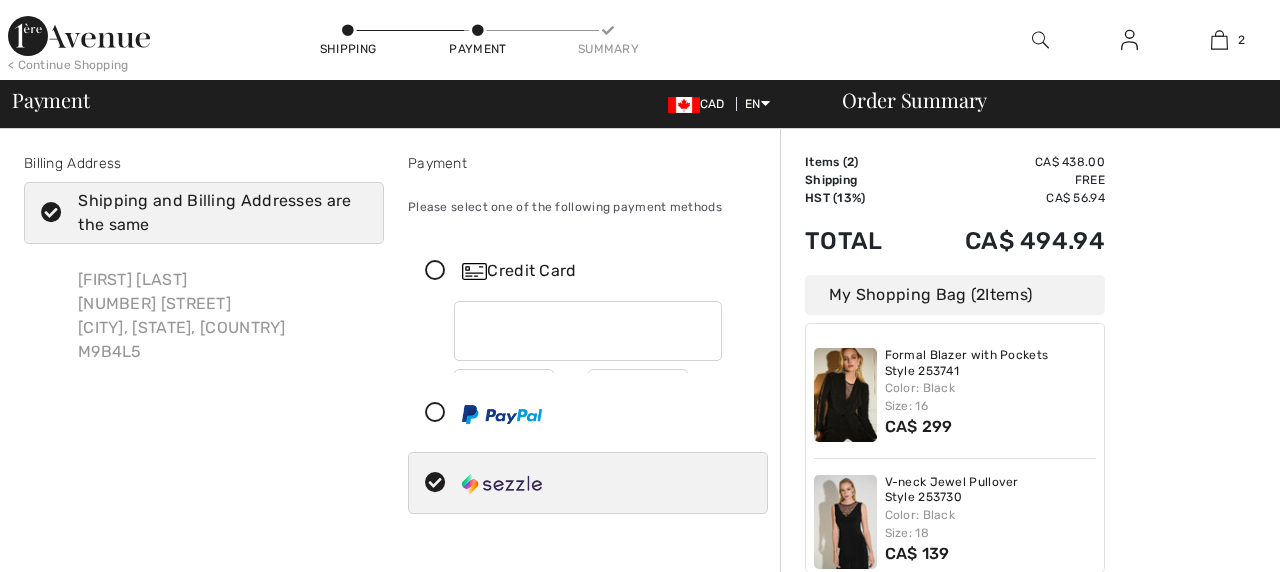 scroll, scrollTop: 73, scrollLeft: 0, axis: vertical 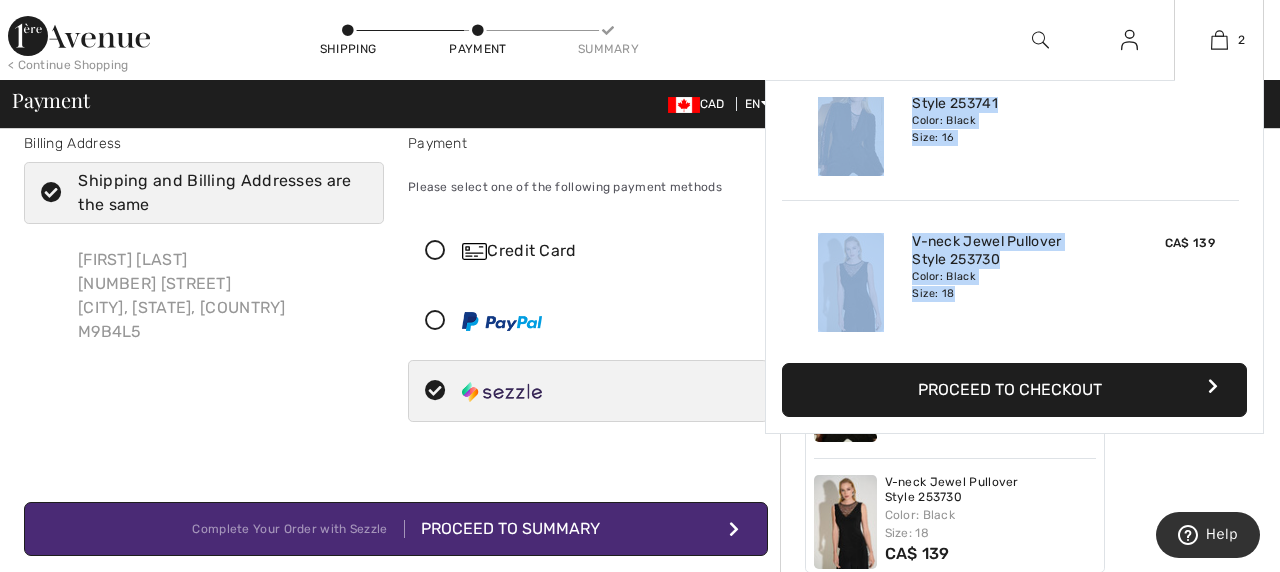 drag, startPoint x: 983, startPoint y: 299, endPoint x: 822, endPoint y: 129, distance: 234.13885 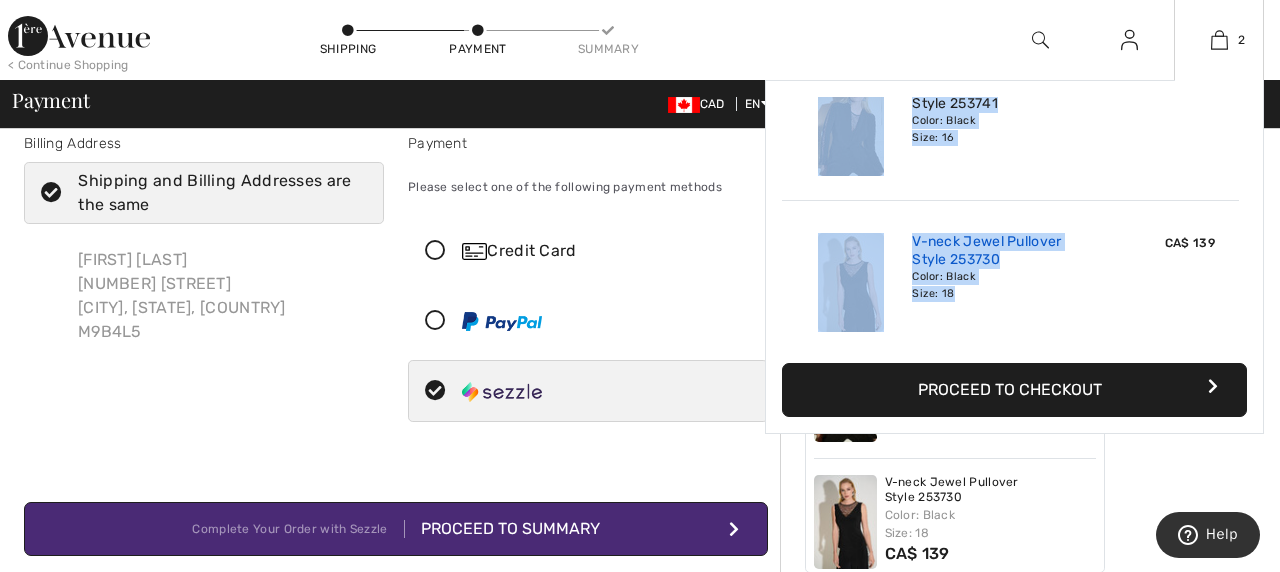 scroll, scrollTop: 0, scrollLeft: 0, axis: both 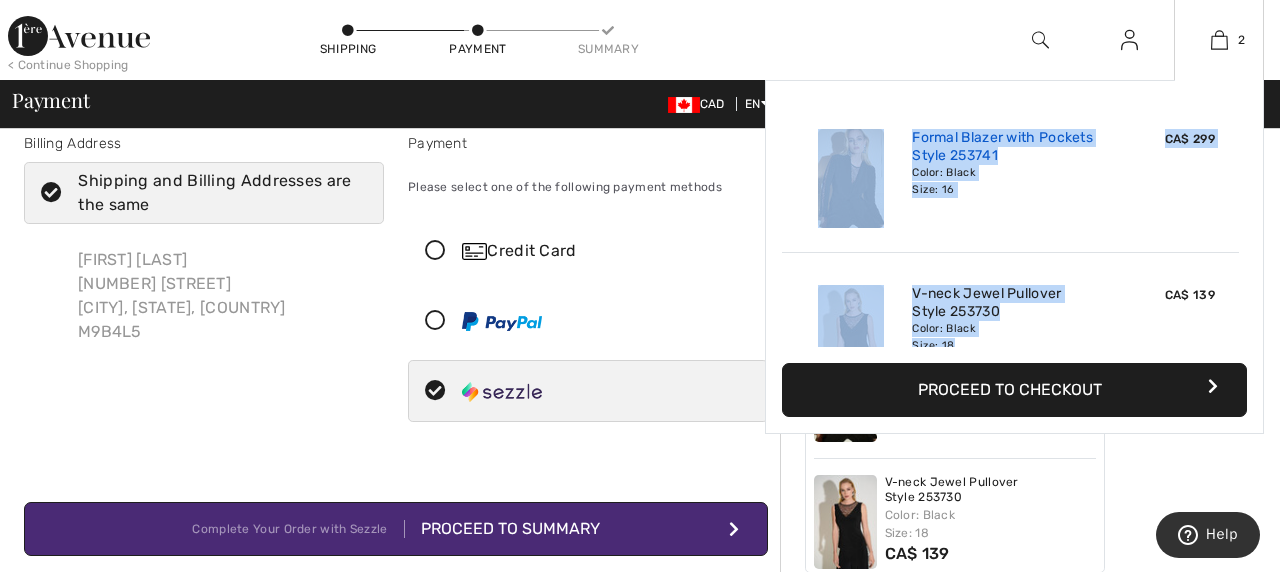copy on "Joseph Ribkoff Formal Blazer With Pockets Style 253741
CA$ 299
Color: Black Size: 16
Formal Blazer with Pockets Style 253741 Color: Black Size: 16
CA$ 299
Added to Bag
Joseph Ribkoff V-neck Jewel Pullover Style 253730
CA$ 139
Color: Black Size: 18
V-neck Jewel Pullover Style 253730 Color: Black Size: 18" 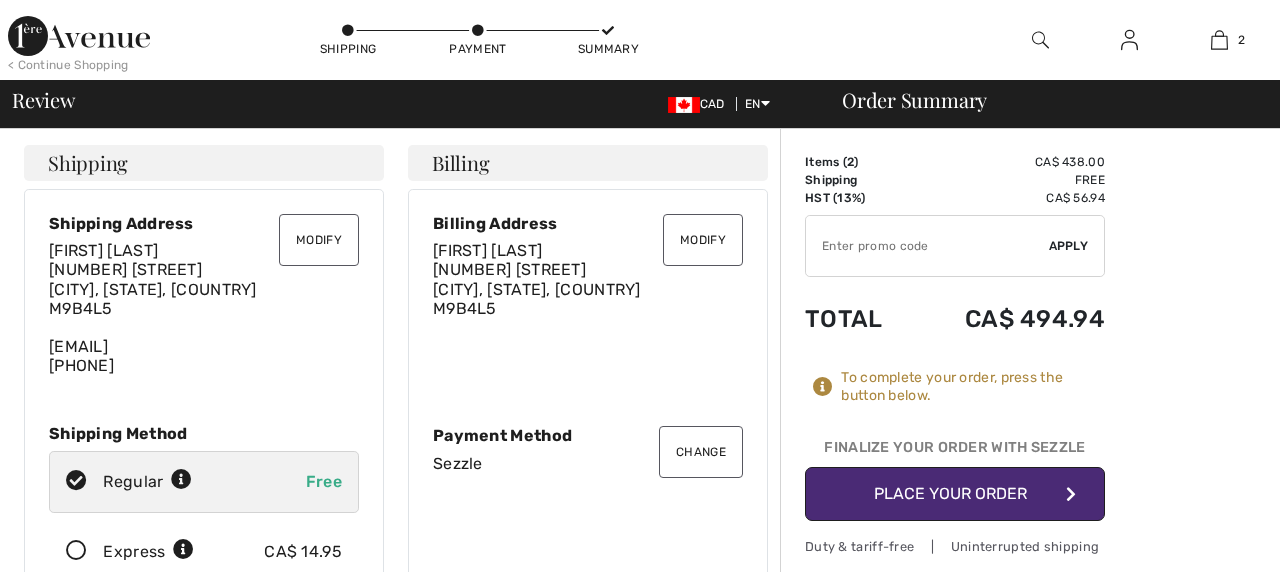 scroll, scrollTop: 39, scrollLeft: 0, axis: vertical 